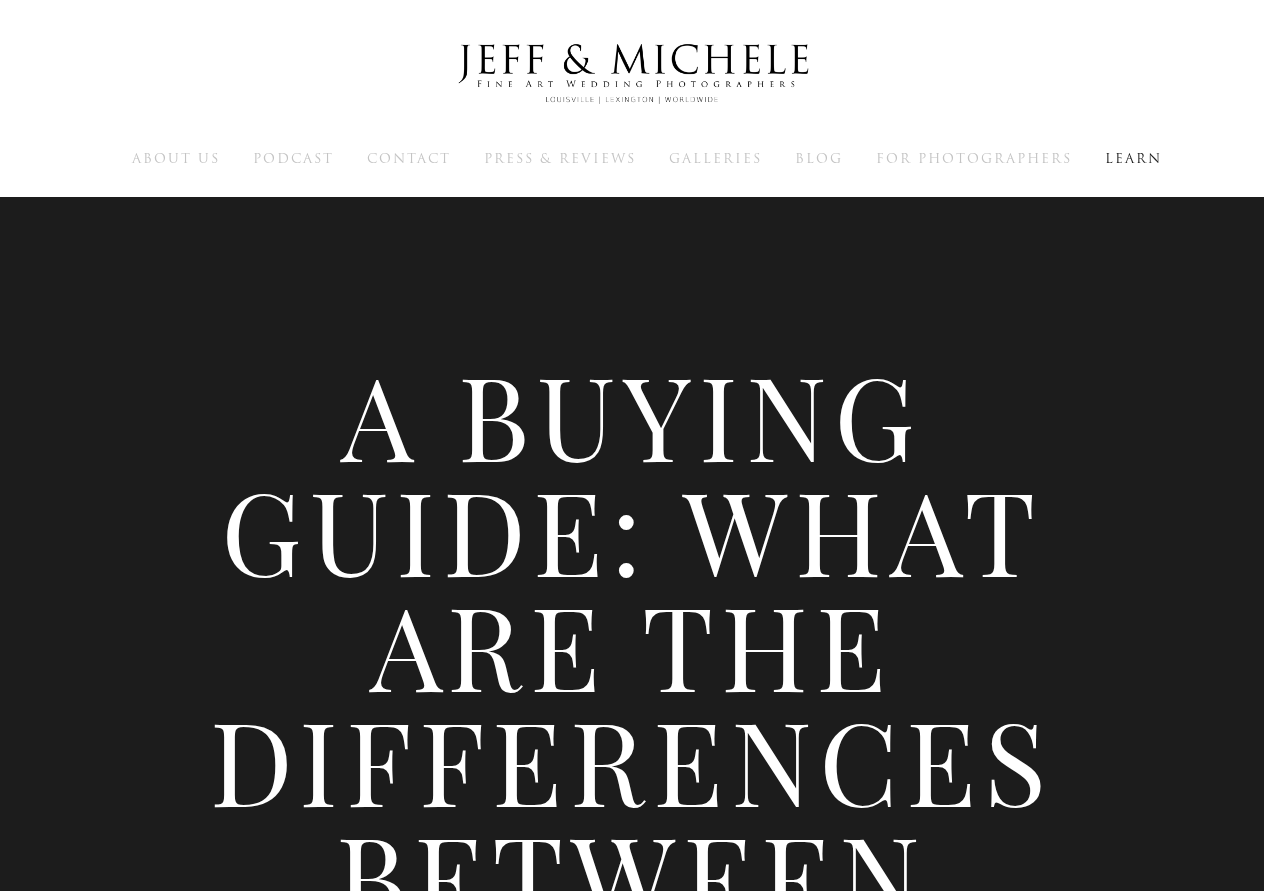 scroll, scrollTop: 2424, scrollLeft: 0, axis: vertical 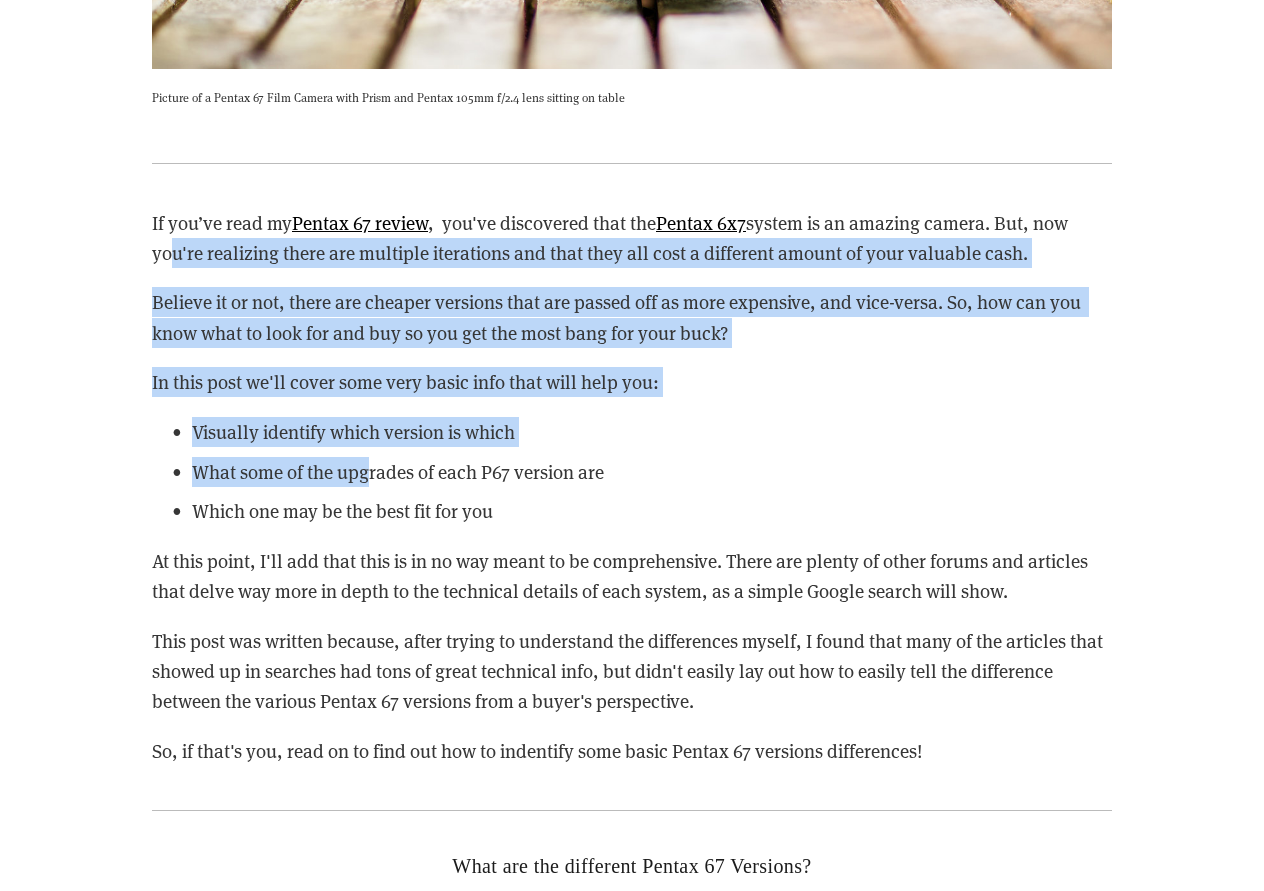drag, startPoint x: 162, startPoint y: 245, endPoint x: 367, endPoint y: 460, distance: 297.06903 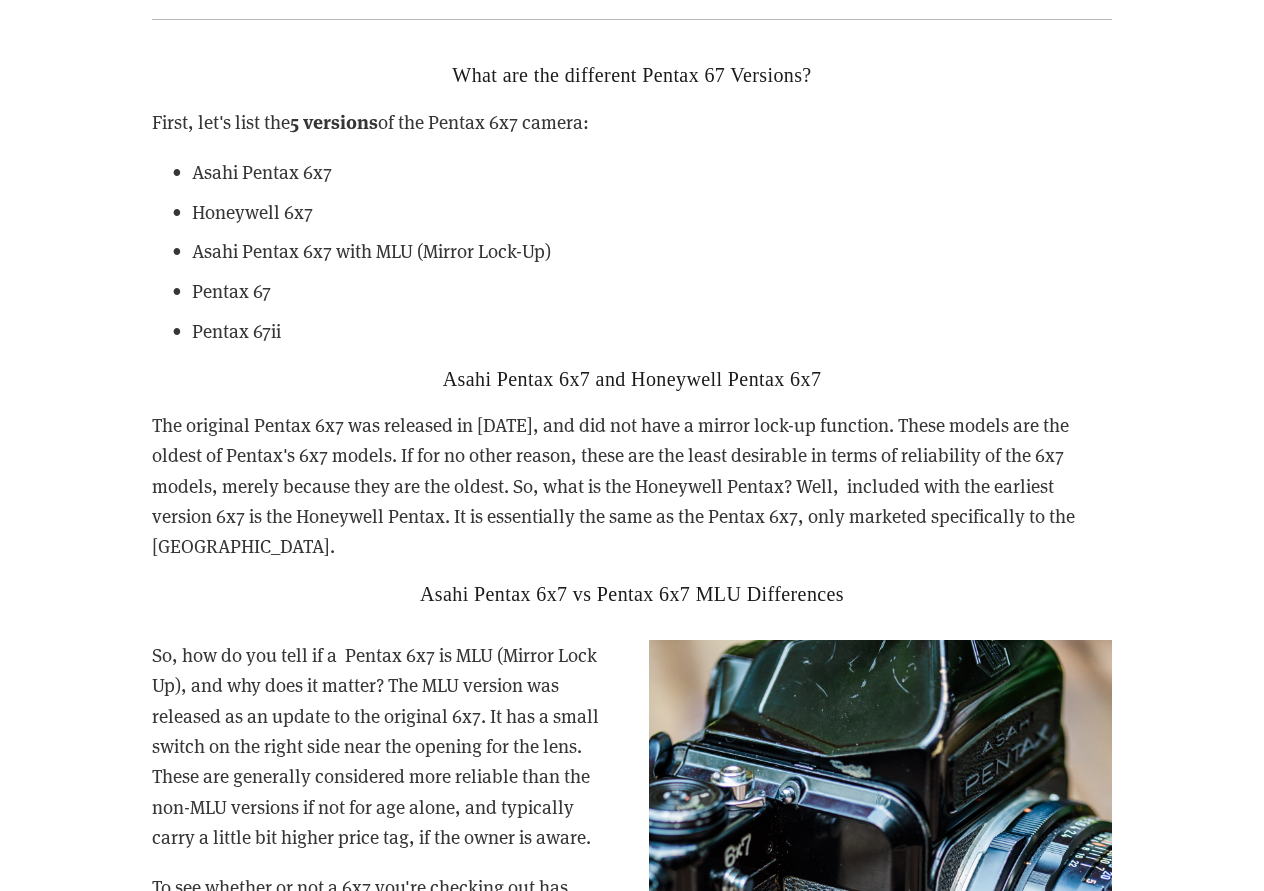 scroll, scrollTop: 3211, scrollLeft: 0, axis: vertical 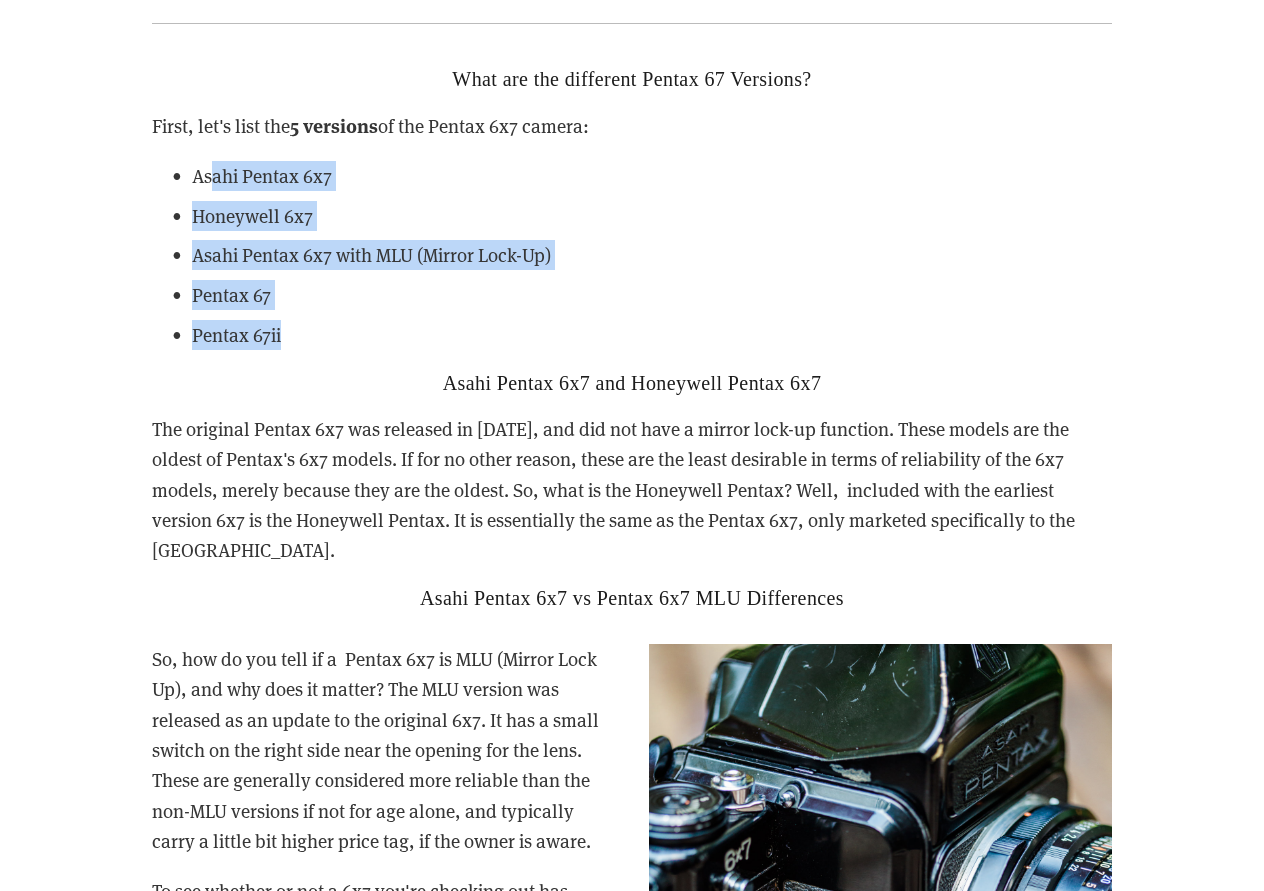 drag, startPoint x: 212, startPoint y: 169, endPoint x: 322, endPoint y: 347, distance: 209.24626 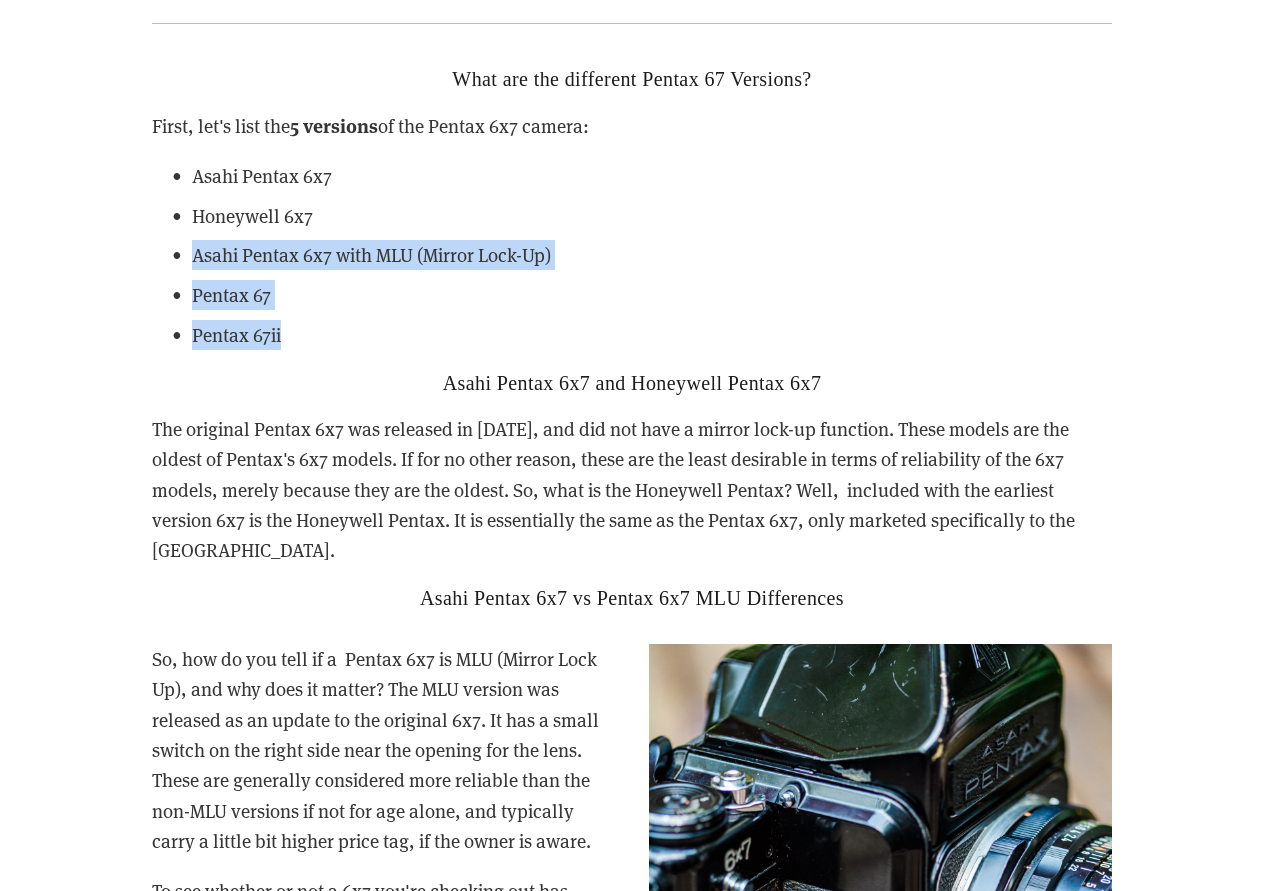 drag, startPoint x: 306, startPoint y: 332, endPoint x: 198, endPoint y: 242, distance: 140.58449 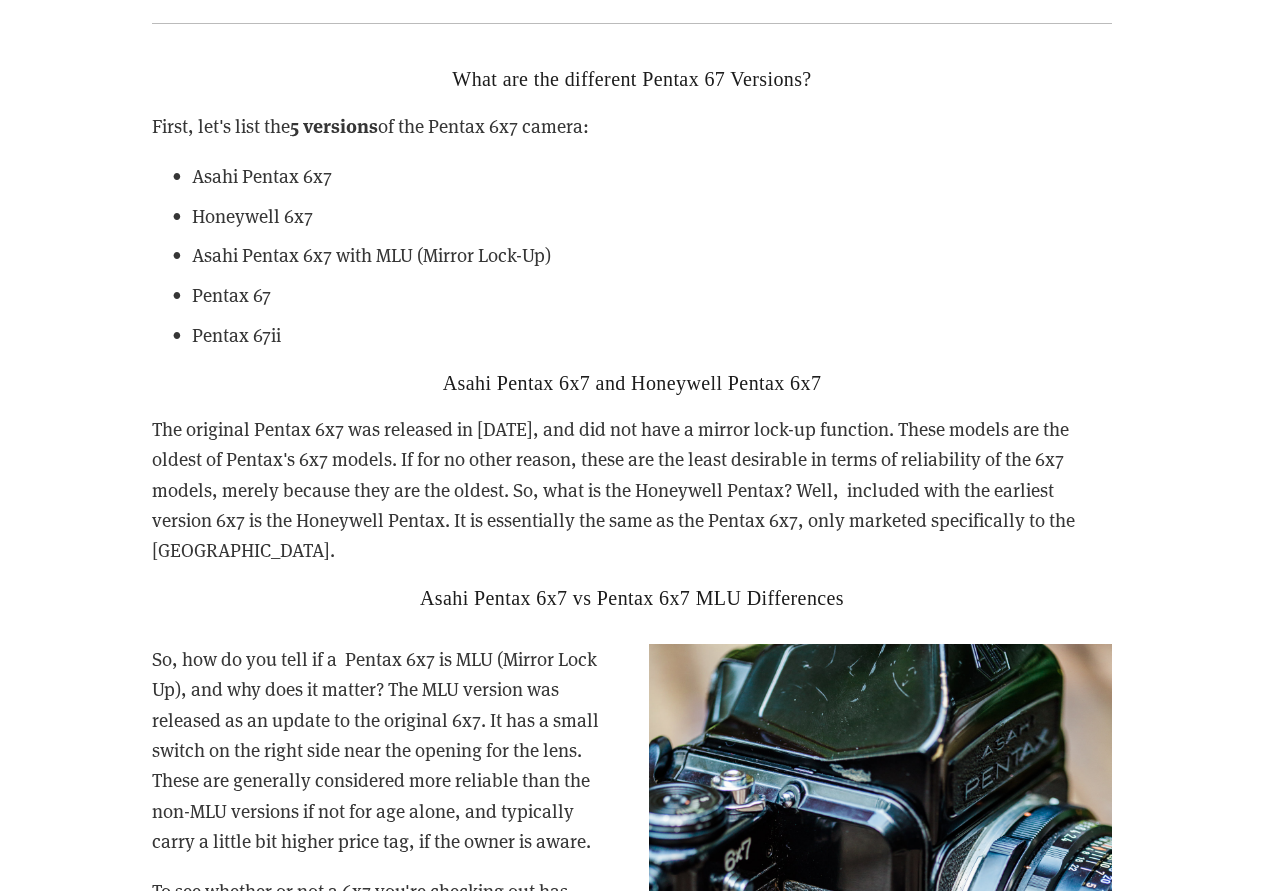 click on "Asahi Pentax 6x7 with MLU (Mirror Lock-Up)" at bounding box center [652, 255] 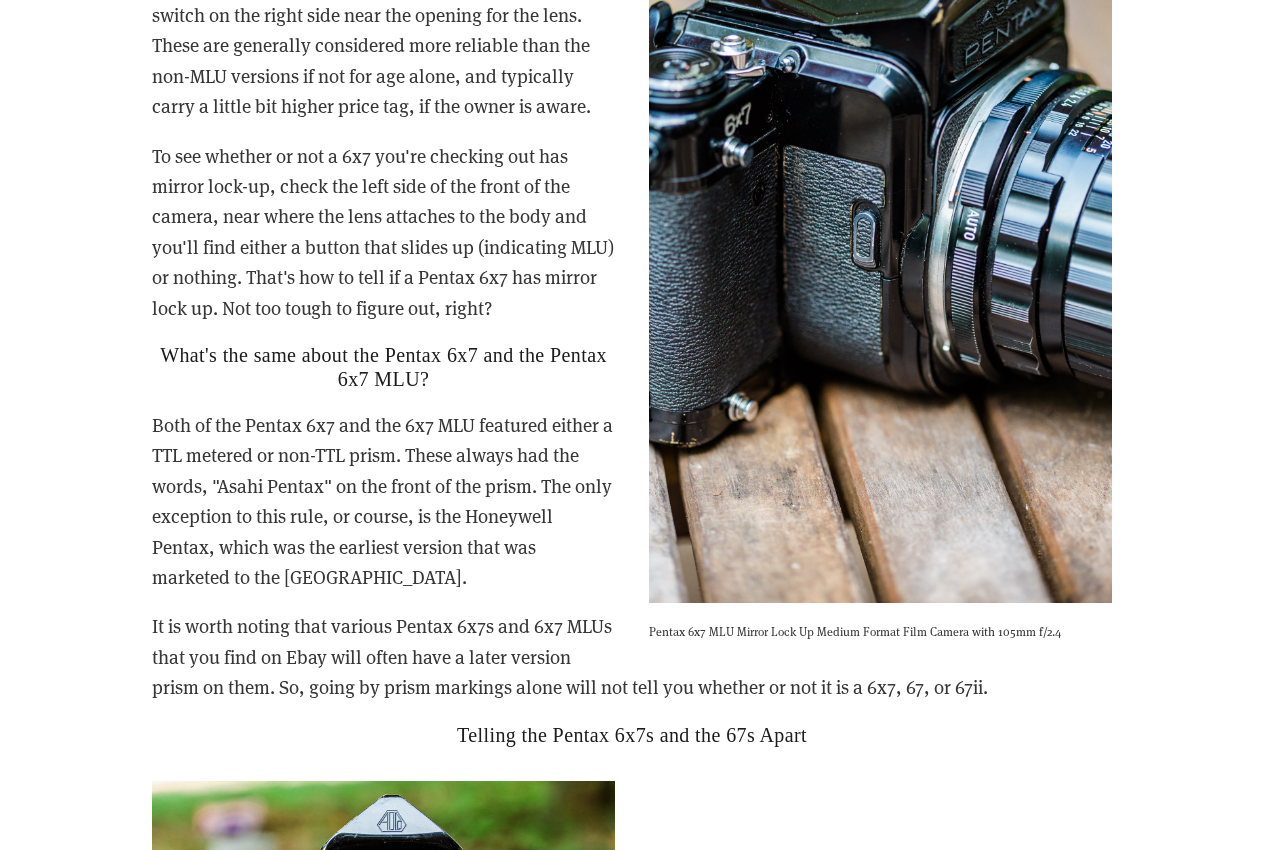 scroll, scrollTop: 4679, scrollLeft: 0, axis: vertical 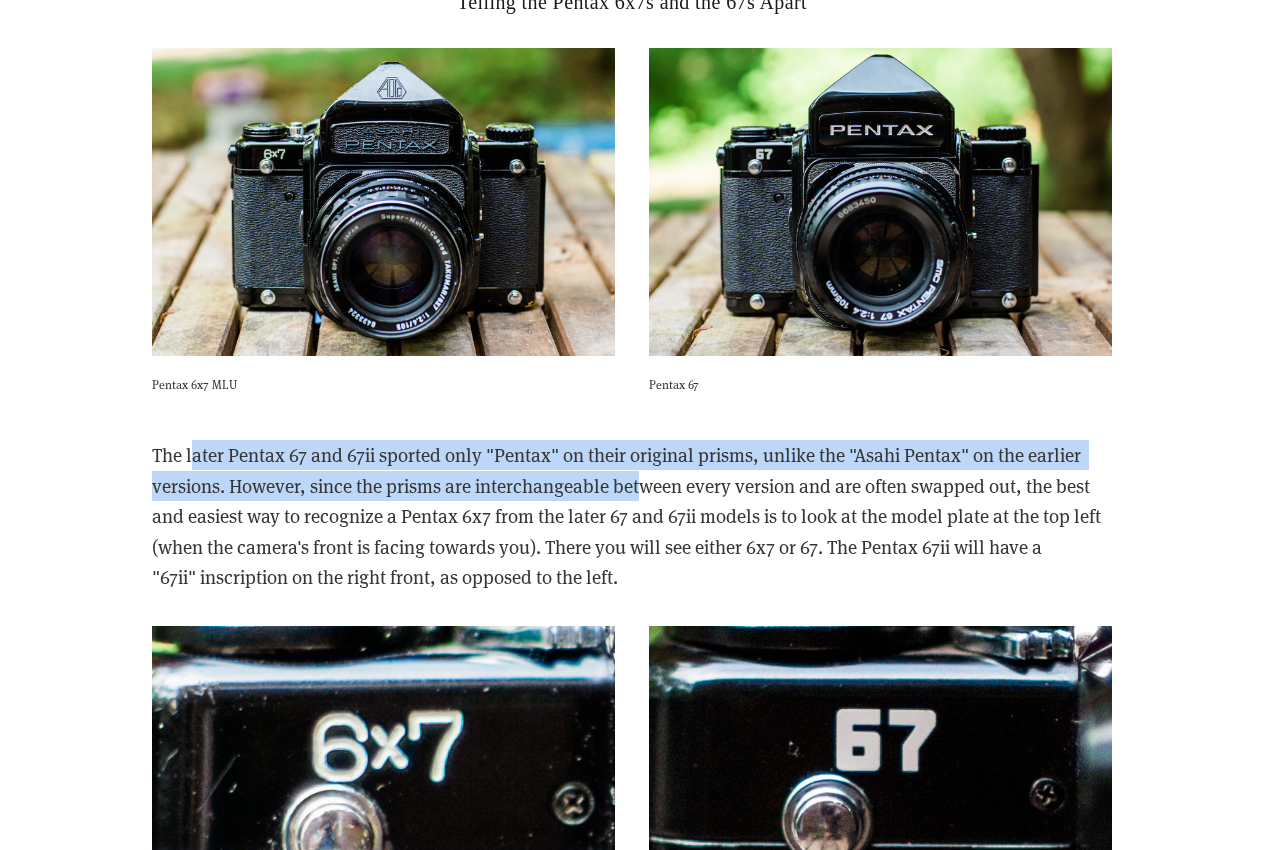 drag, startPoint x: 191, startPoint y: 431, endPoint x: 644, endPoint y: 444, distance: 453.1865 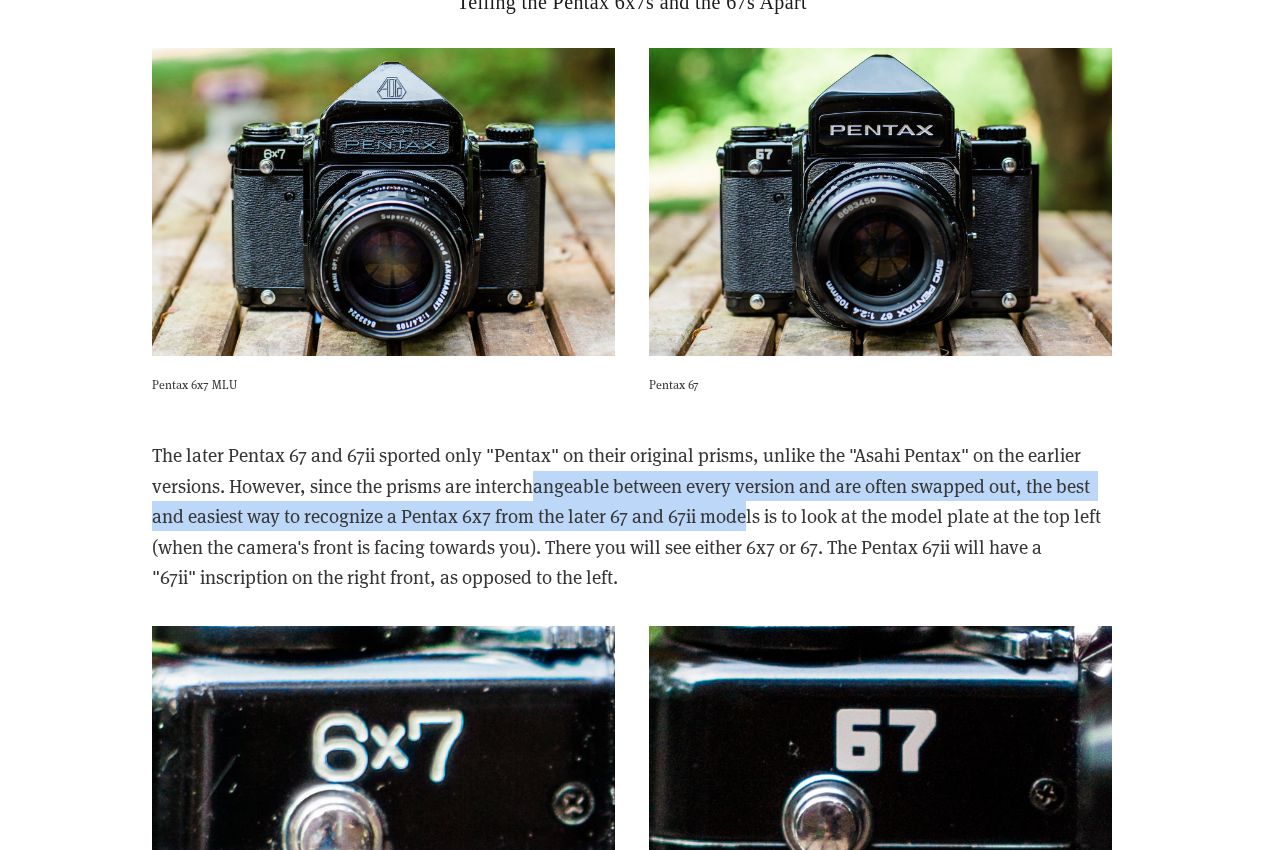 drag, startPoint x: 533, startPoint y: 458, endPoint x: 748, endPoint y: 497, distance: 218.50858 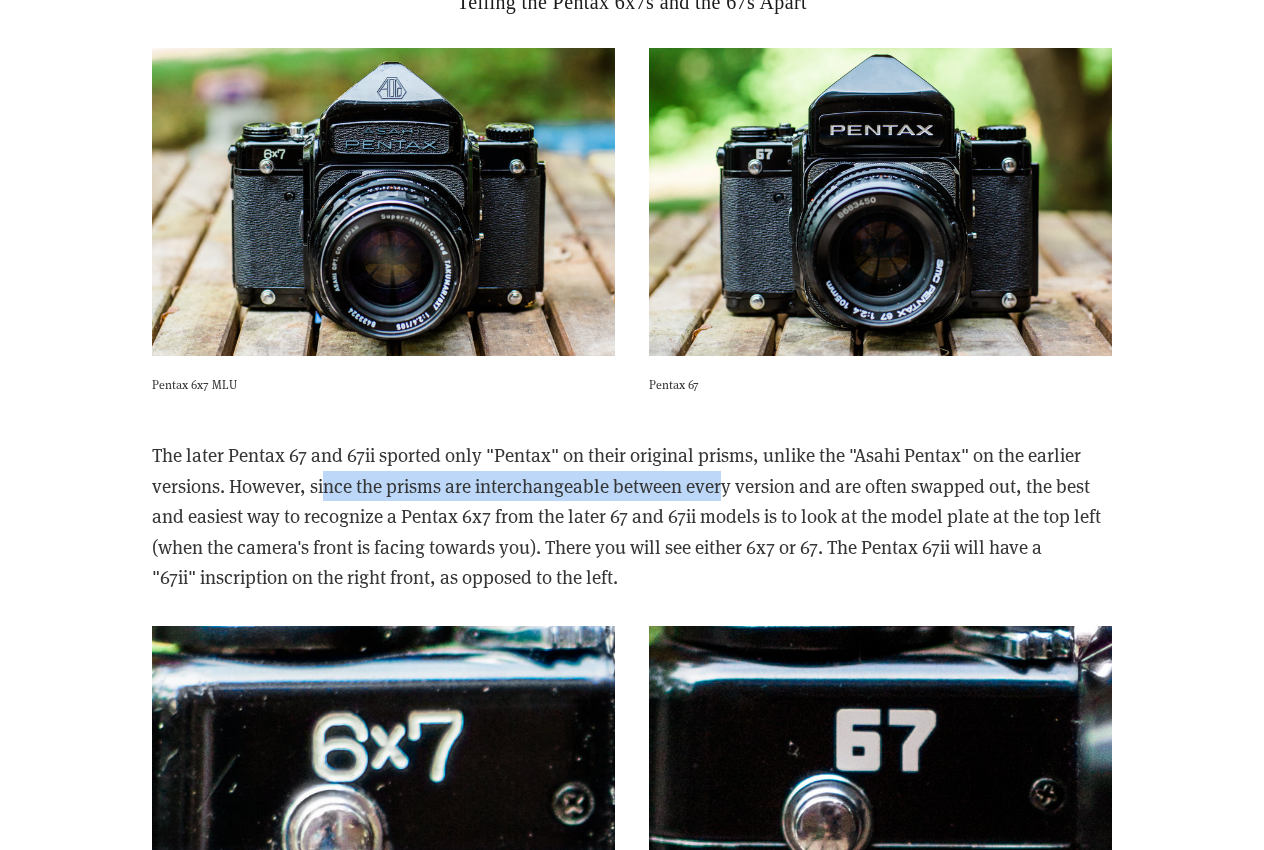 drag, startPoint x: 328, startPoint y: 465, endPoint x: 719, endPoint y: 469, distance: 391.02045 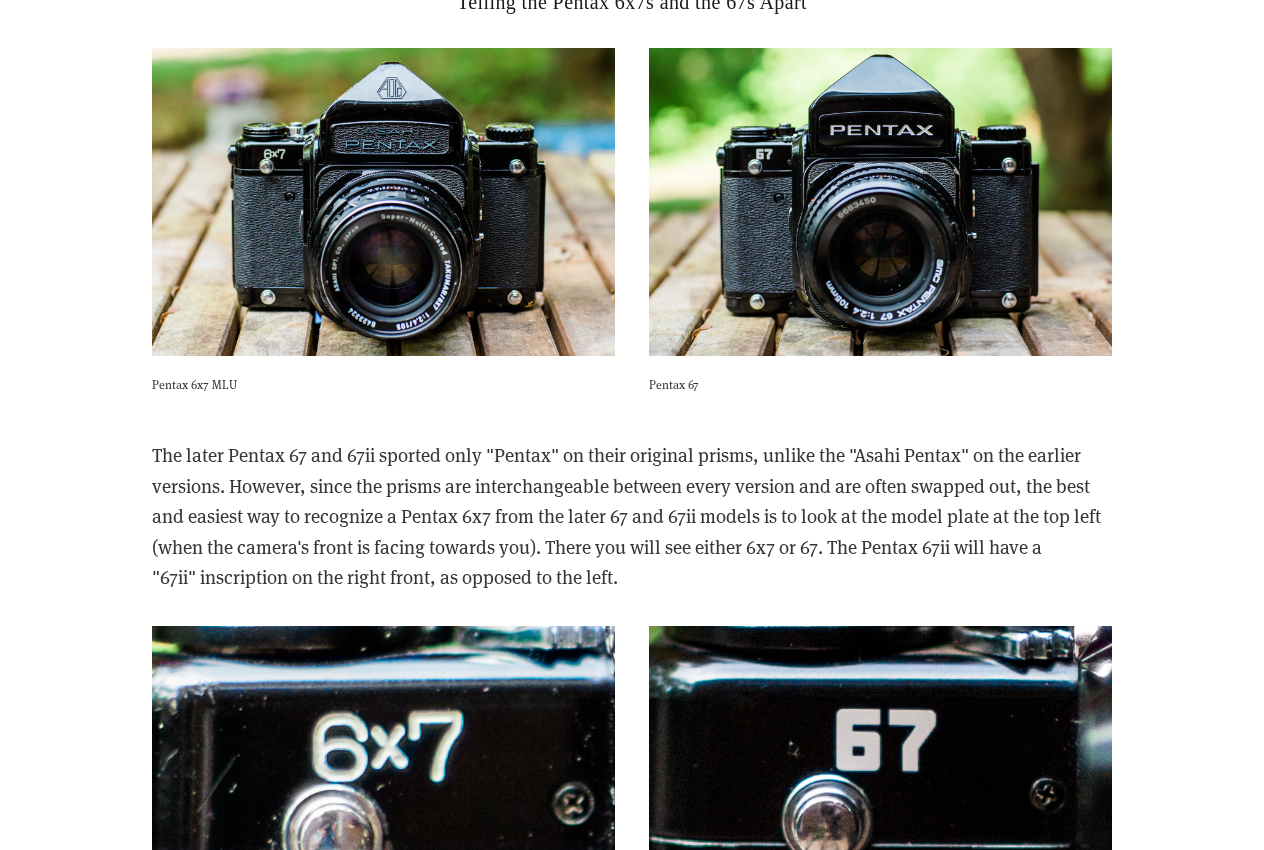 click on "The later Pentax 67 and 67ii sported only "Pentax" on their original prisms, unlike the "Asahi Pentax" on the earlier versions. However, since the prisms are interchangeable between every version and are often swapped out, the best and easiest way to recognize a Pentax 6x7 from the later 67 and 67ii models is to look at the model plate at the top left (when the camera's front is facing towards you). There you will see either 6x7 or 67. The Pentax 67ii will have a "67ii" inscription on the right front, as opposed to the left." at bounding box center [632, 516] 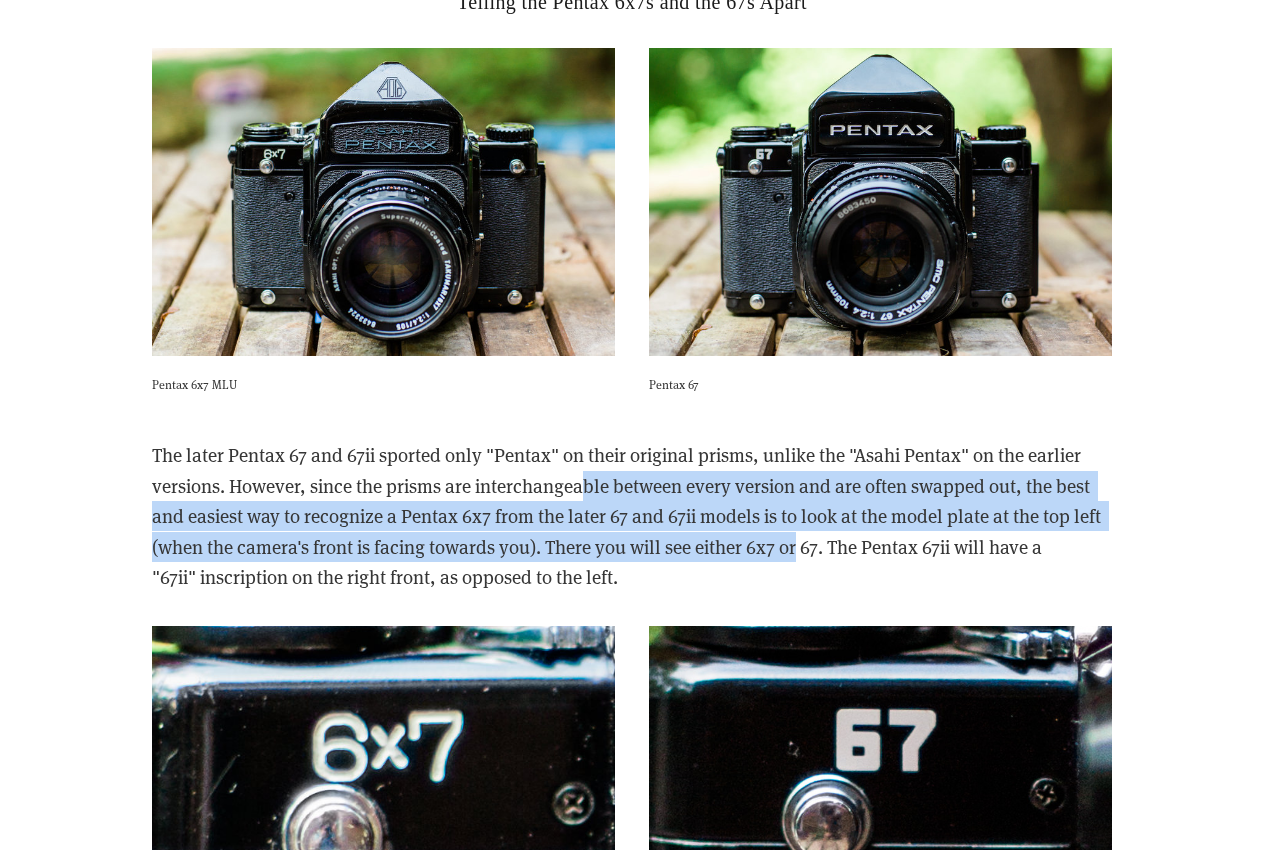 drag, startPoint x: 589, startPoint y: 449, endPoint x: 802, endPoint y: 531, distance: 228.2389 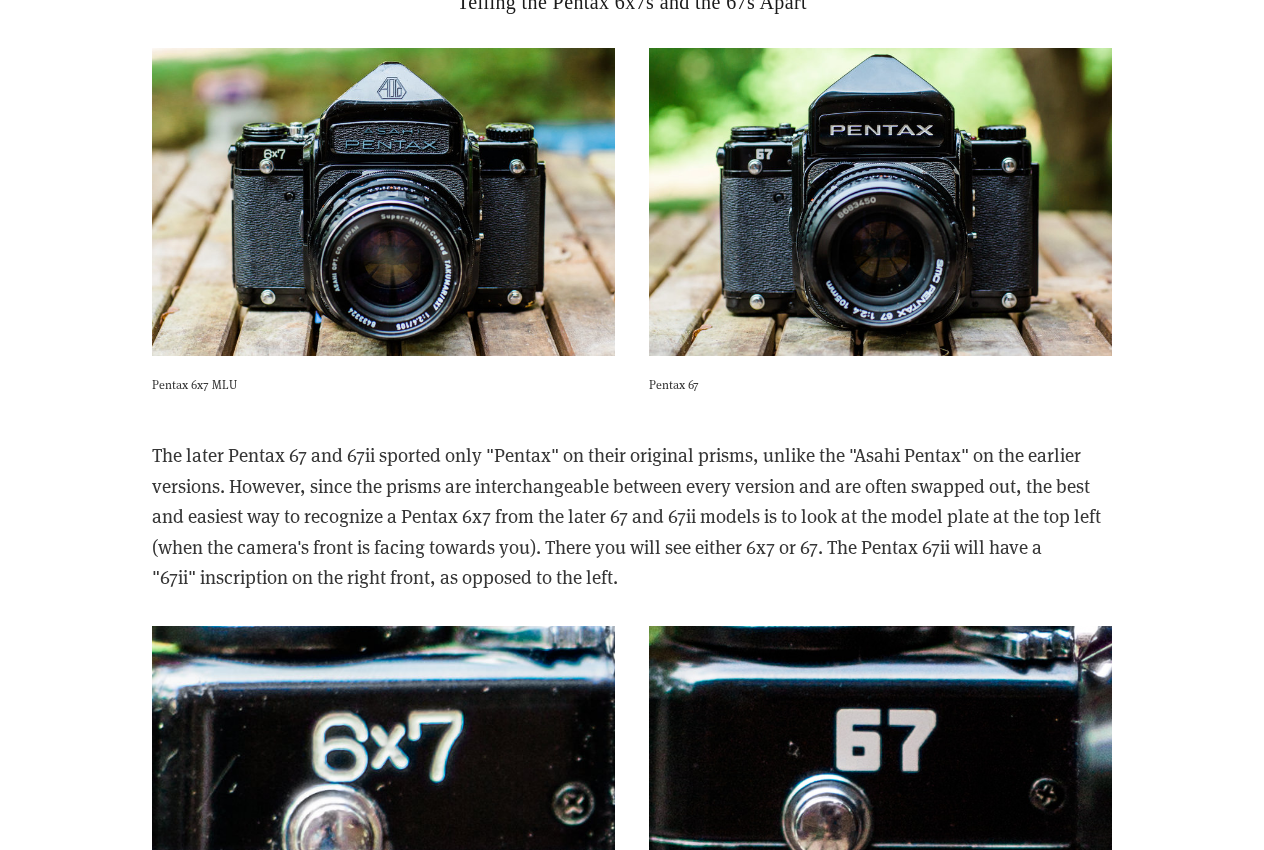 click on "The later Pentax 67 and 67ii sported only "Pentax" on their original prisms, unlike the "Asahi Pentax" on the earlier versions. However, since the prisms are interchangeable between every version and are often swapped out, the best and easiest way to recognize a Pentax 6x7 from the later 67 and 67ii models is to look at the model plate at the top left (when the camera's front is facing towards you). There you will see either 6x7 or 67. The Pentax 67ii will have a "67ii" inscription on the right front, as opposed to the left." at bounding box center (632, 516) 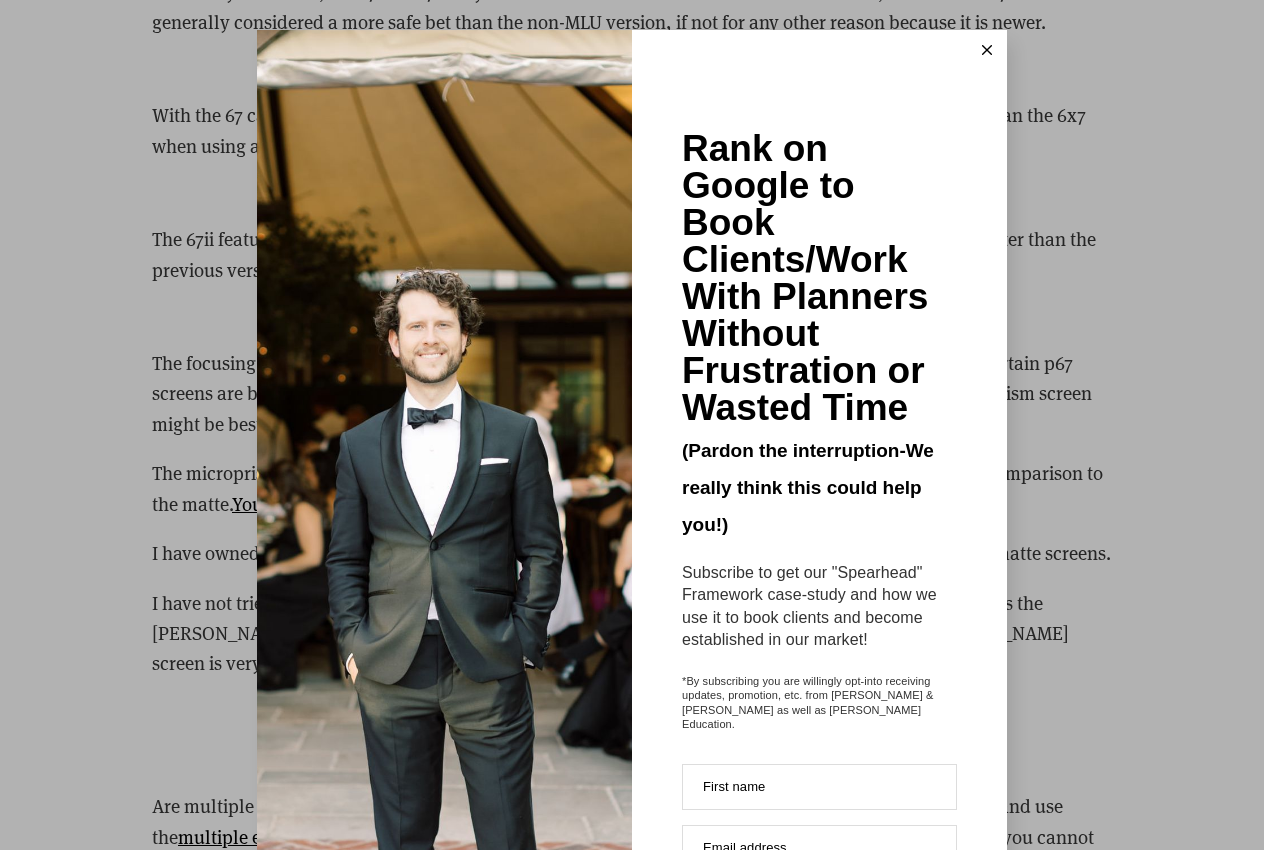 scroll, scrollTop: 5755, scrollLeft: 0, axis: vertical 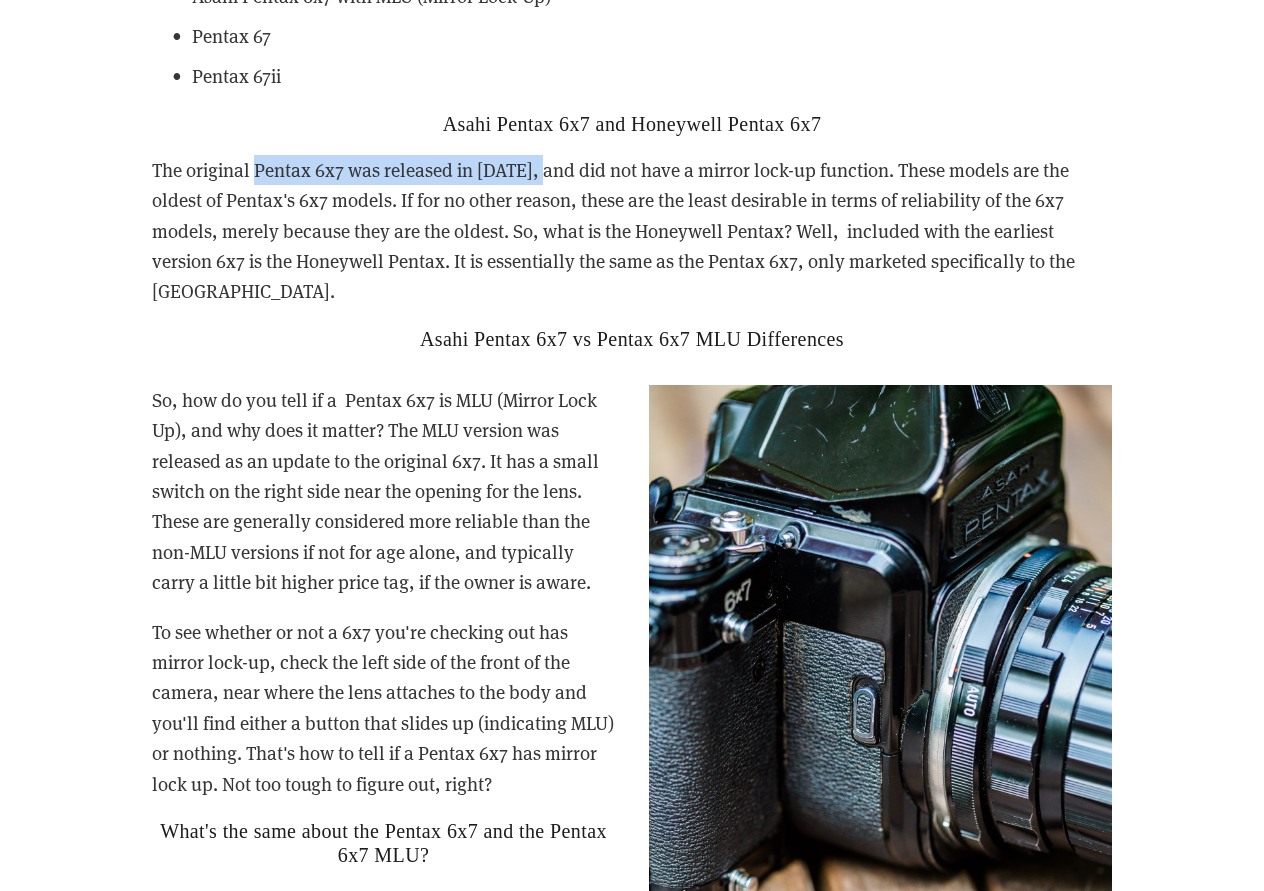 drag, startPoint x: 257, startPoint y: 172, endPoint x: 549, endPoint y: 177, distance: 292.04282 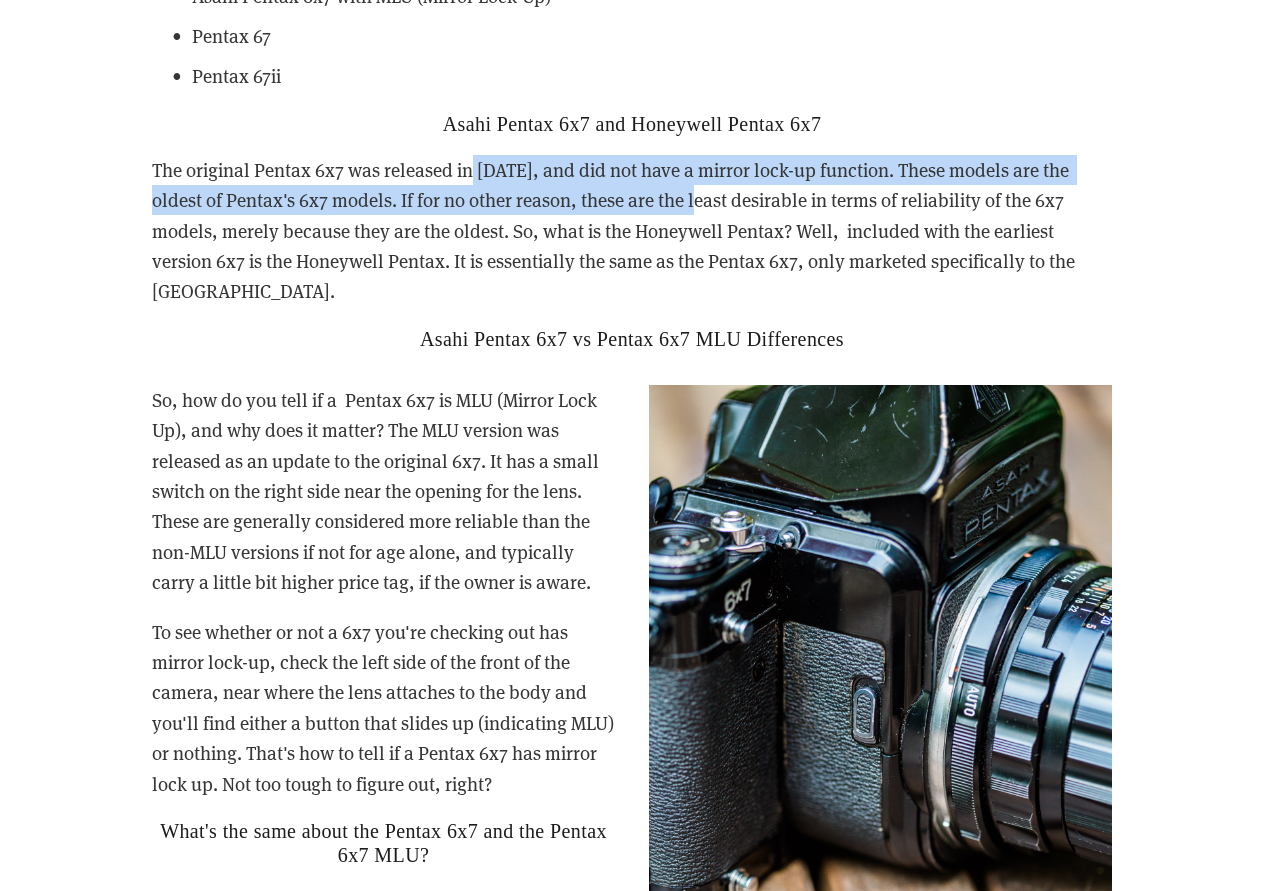 drag, startPoint x: 470, startPoint y: 165, endPoint x: 665, endPoint y: 212, distance: 200.58415 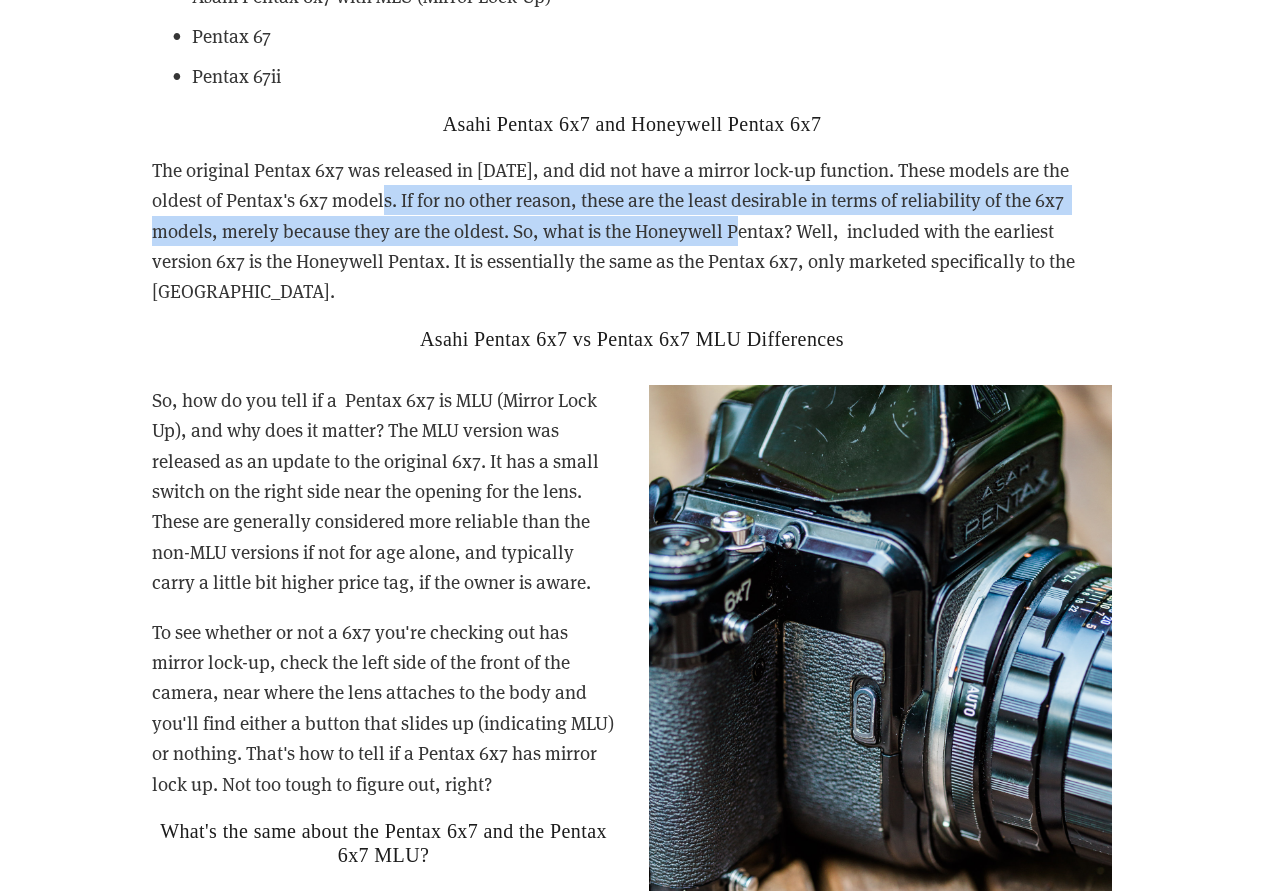 drag, startPoint x: 346, startPoint y: 199, endPoint x: 683, endPoint y: 226, distance: 338.07986 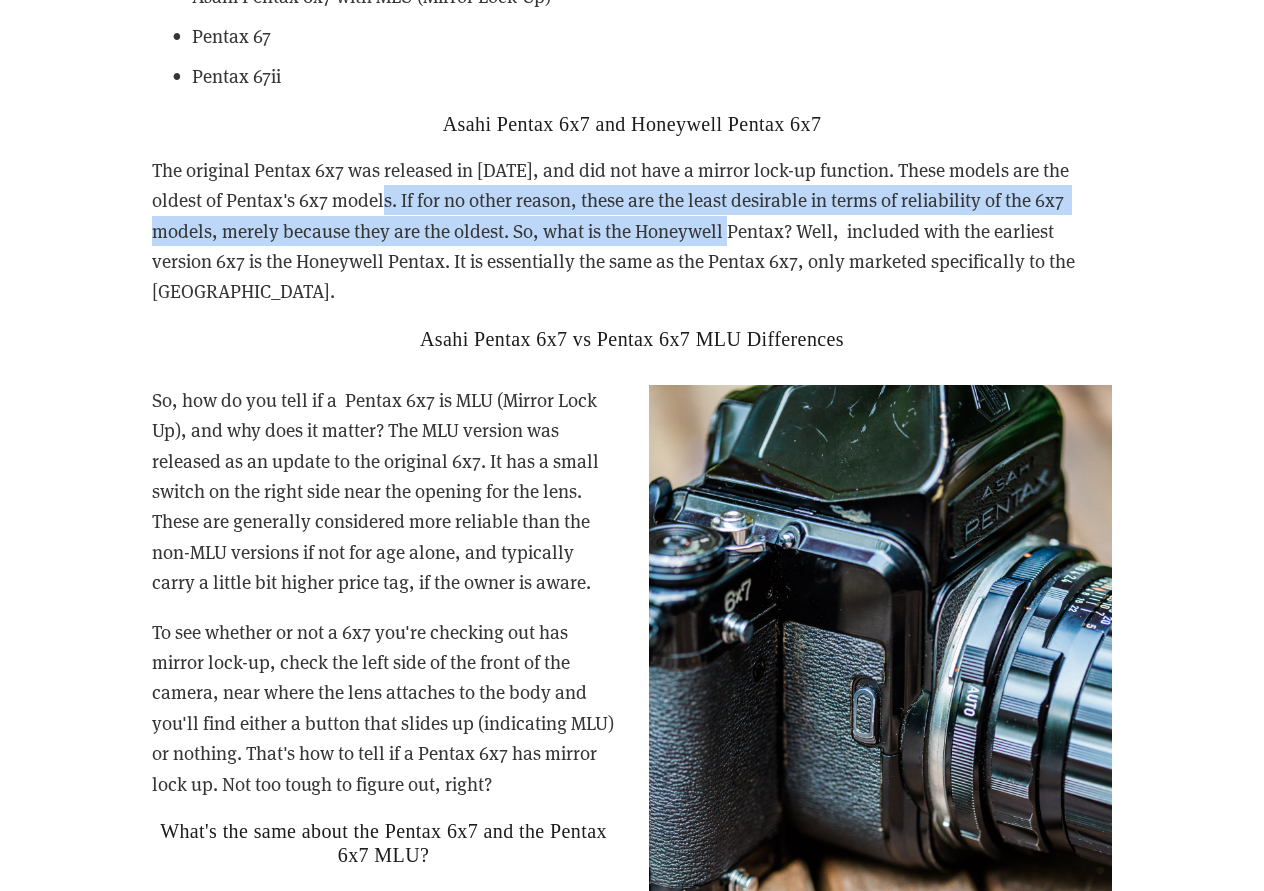 click on "The original Pentax 6x7 was released in 1969, and did not have a mirror lock-up function. These models are the oldest of Pentax's 6x7 models. If for no other reason, these are the least desirable in terms of reliability of the 6x7 models, merely because they are the oldest. So, what is the Honeywell Pentax? Well,  included with the earliest version 6x7 is the Honeywell Pentax. It is essentially the same as the Pentax 6x7, only marketed specifically to the USA." at bounding box center (632, 231) 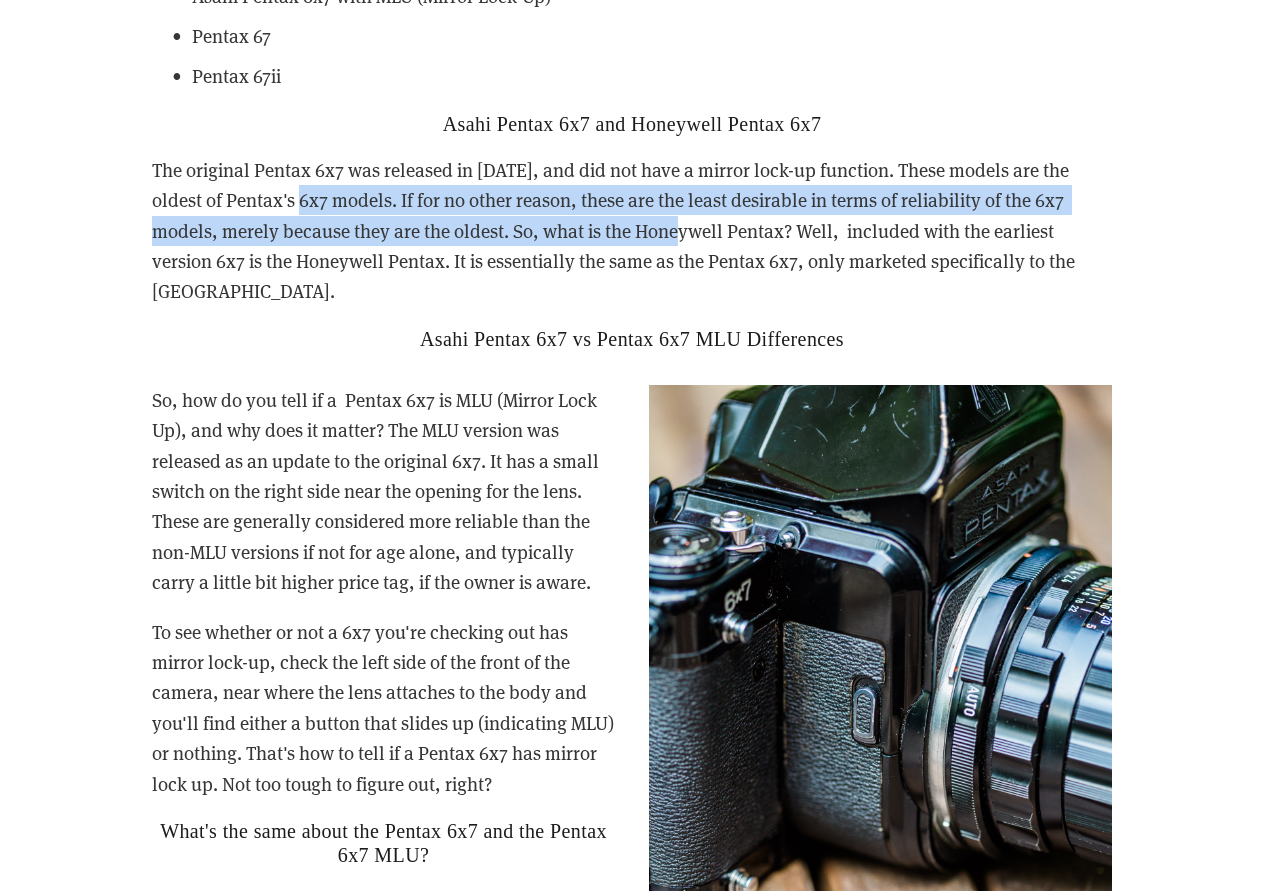 drag, startPoint x: 270, startPoint y: 215, endPoint x: 638, endPoint y: 242, distance: 368.98917 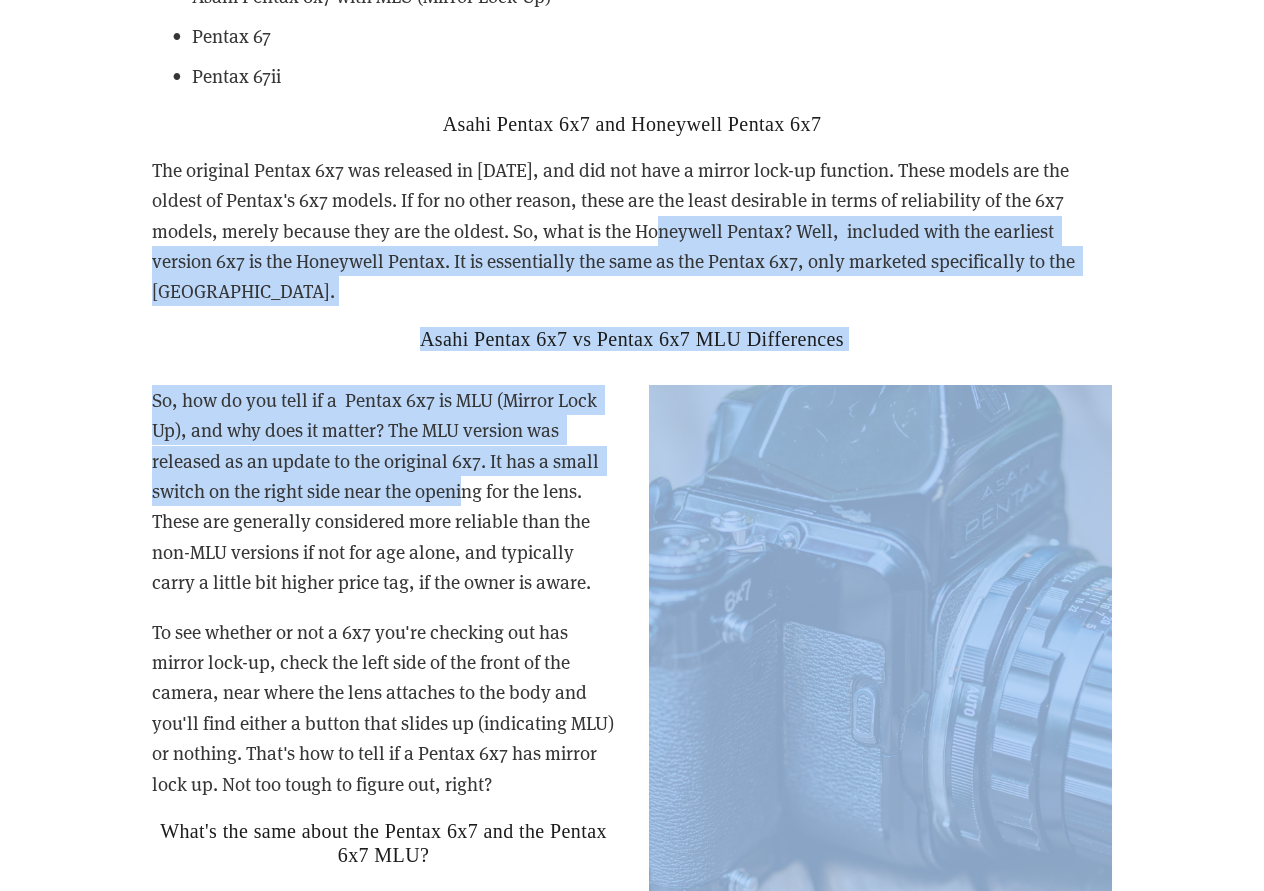 drag, startPoint x: 611, startPoint y: 226, endPoint x: 467, endPoint y: 460, distance: 274.7581 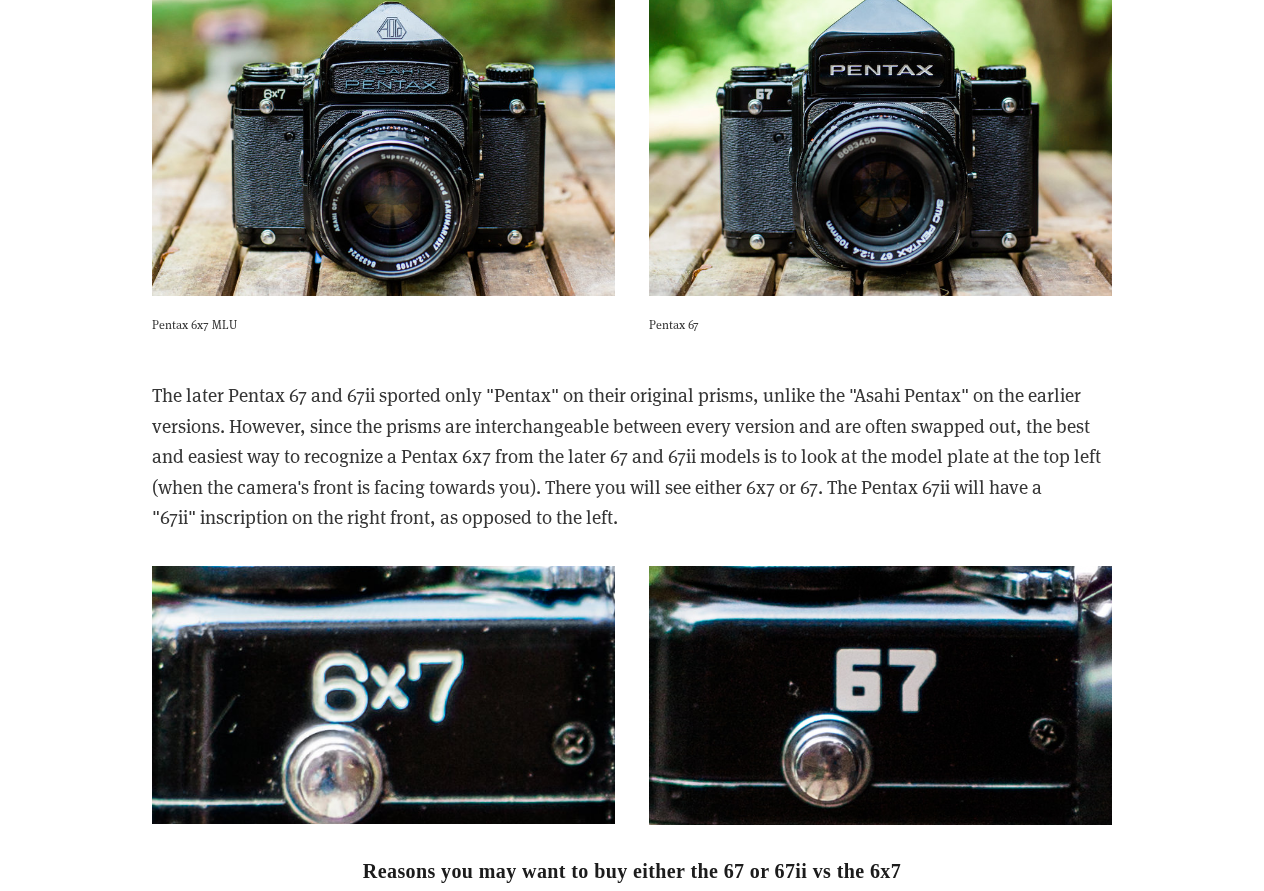 scroll, scrollTop: 4737, scrollLeft: 0, axis: vertical 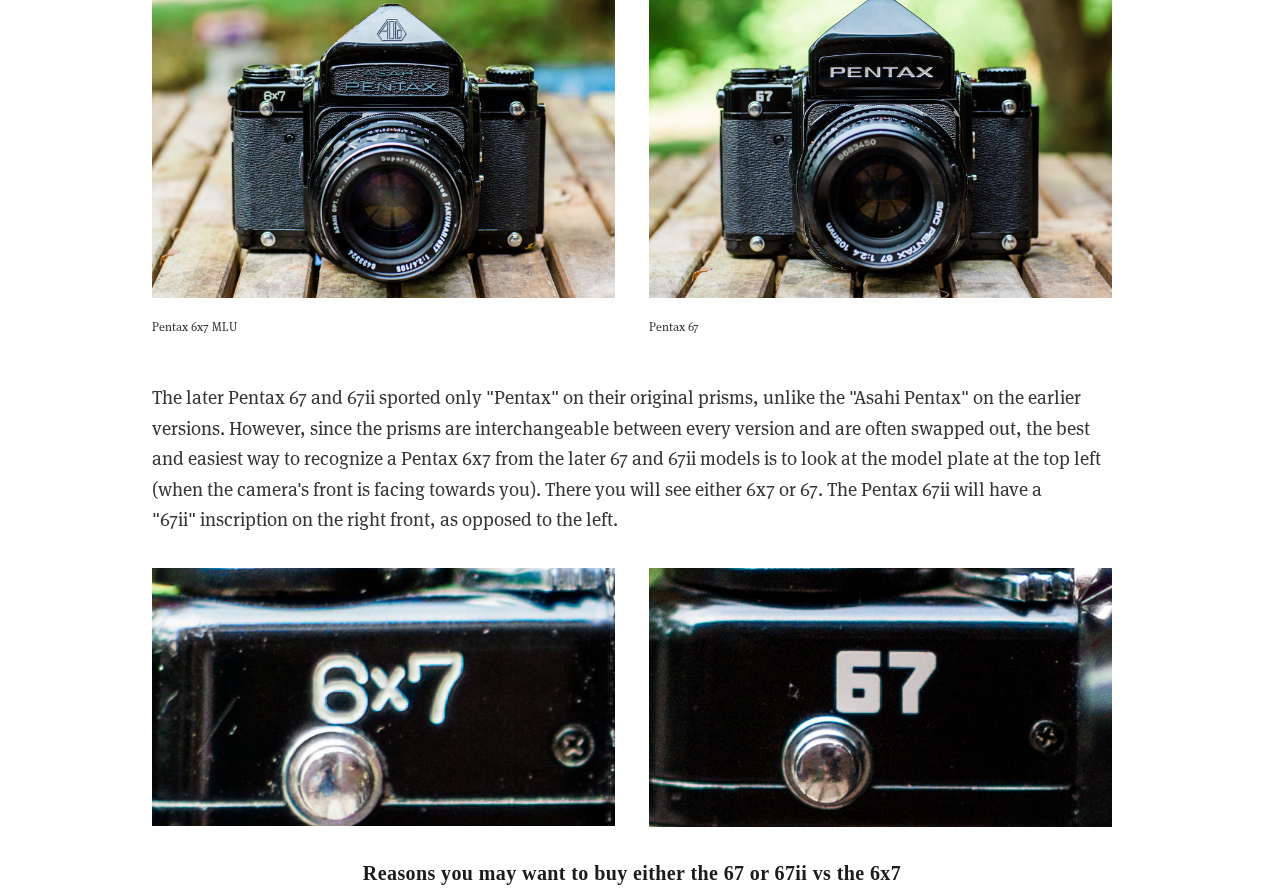 drag, startPoint x: 275, startPoint y: 411, endPoint x: 574, endPoint y: 506, distance: 313.7292 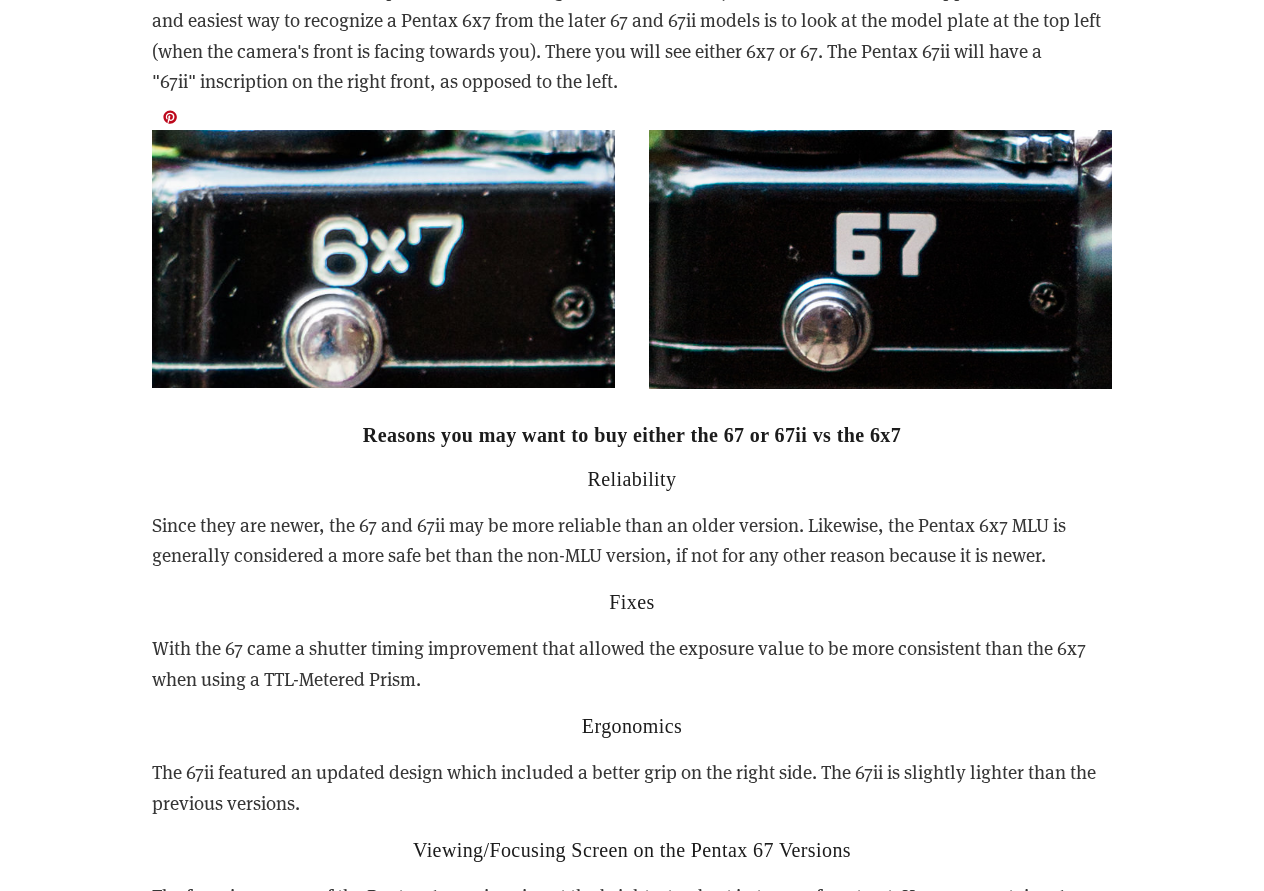 scroll, scrollTop: 5188, scrollLeft: 0, axis: vertical 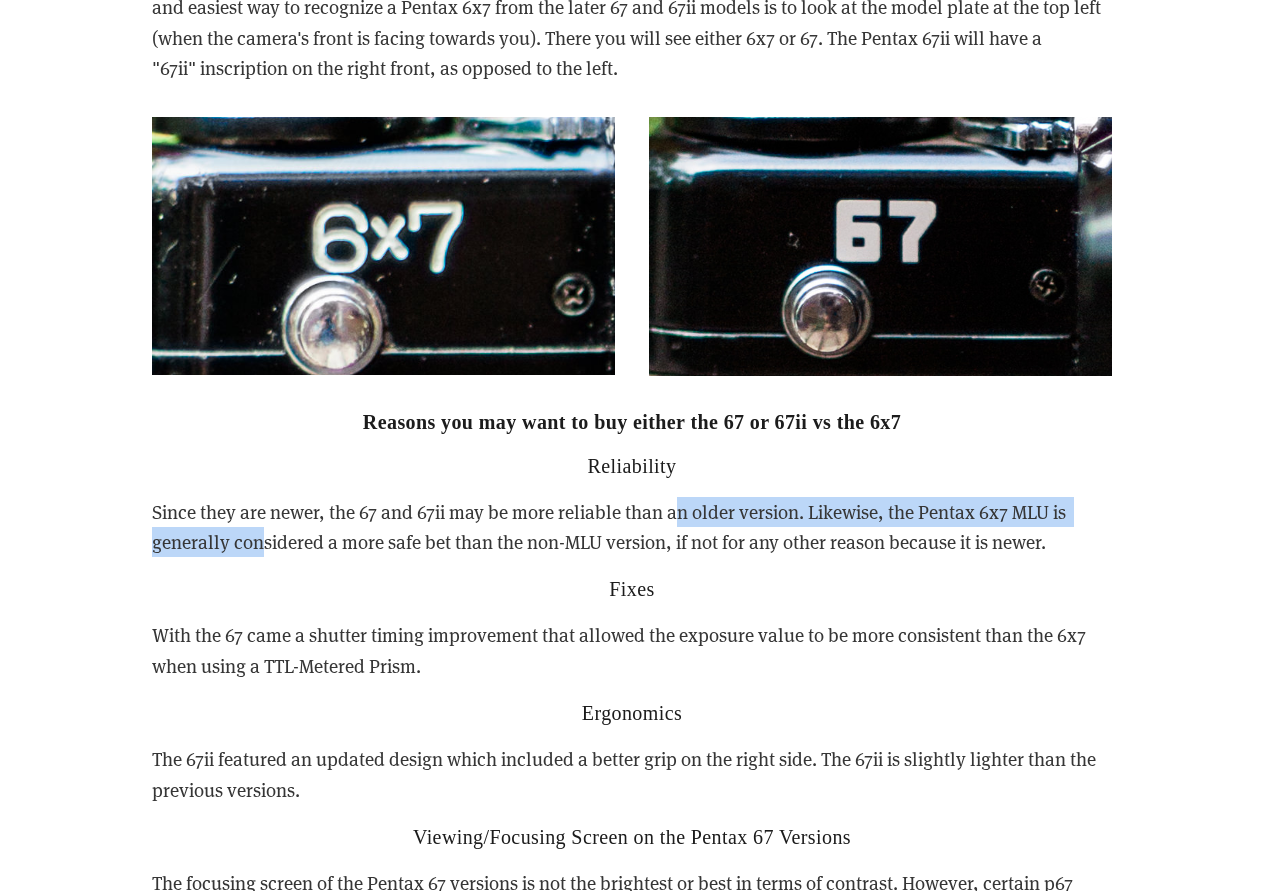 drag, startPoint x: 258, startPoint y: 504, endPoint x: 682, endPoint y: 484, distance: 424.47144 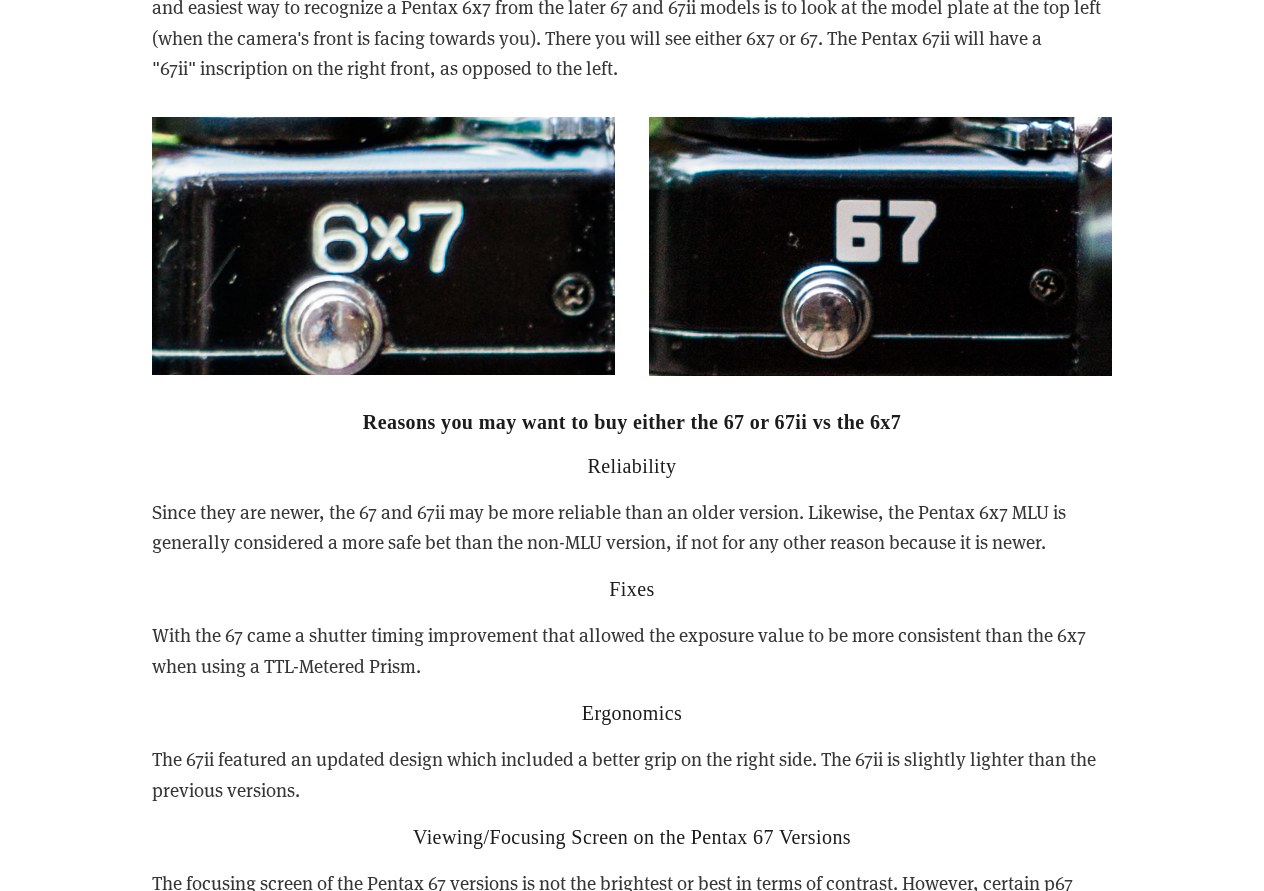 click on "Since they are newer, the 67 and 67ii may be more reliable than an older version. Likewise, the Pentax 6x7 MLU is generally considered a more safe bet than the non-MLU version, if not for any other reason because it is newer." at bounding box center (632, 527) 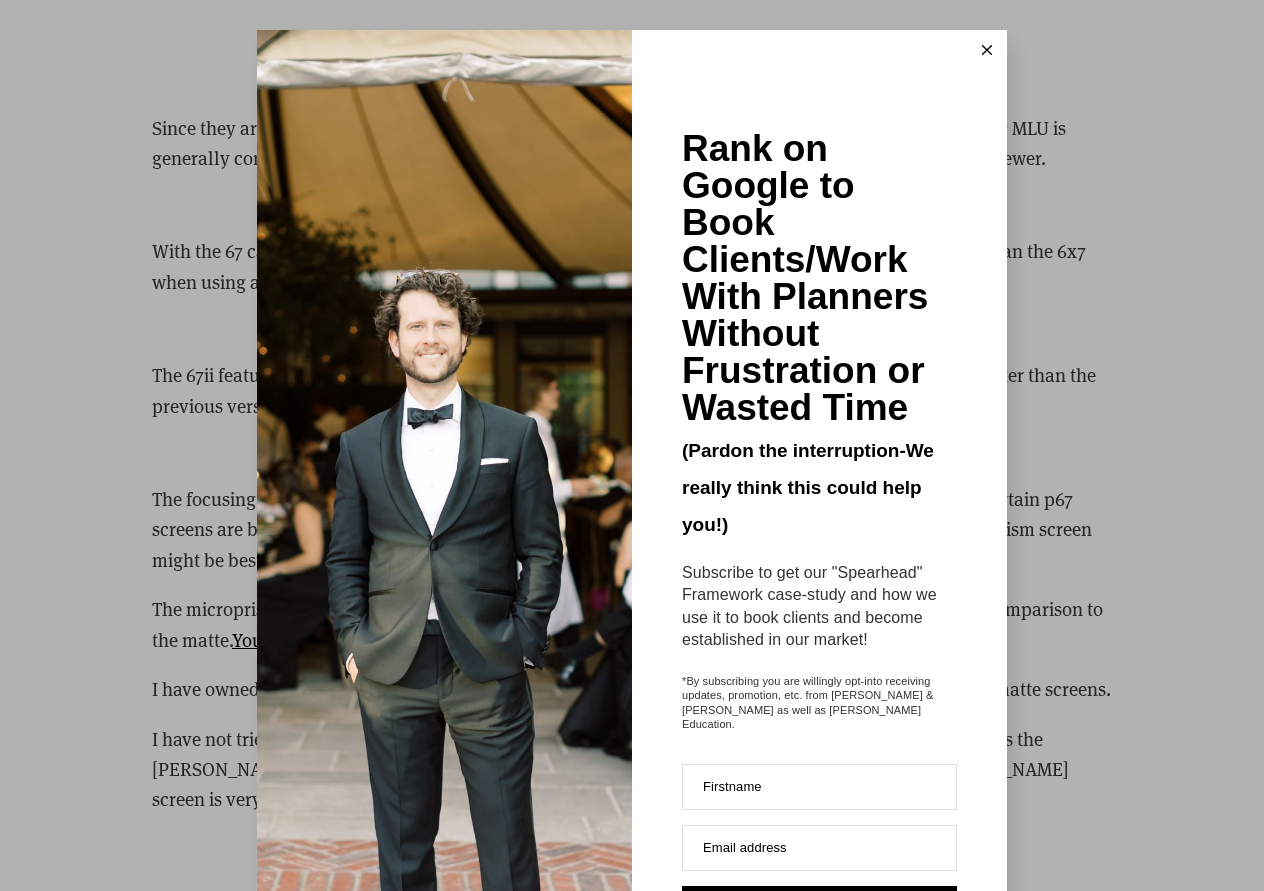 scroll, scrollTop: 5601, scrollLeft: 0, axis: vertical 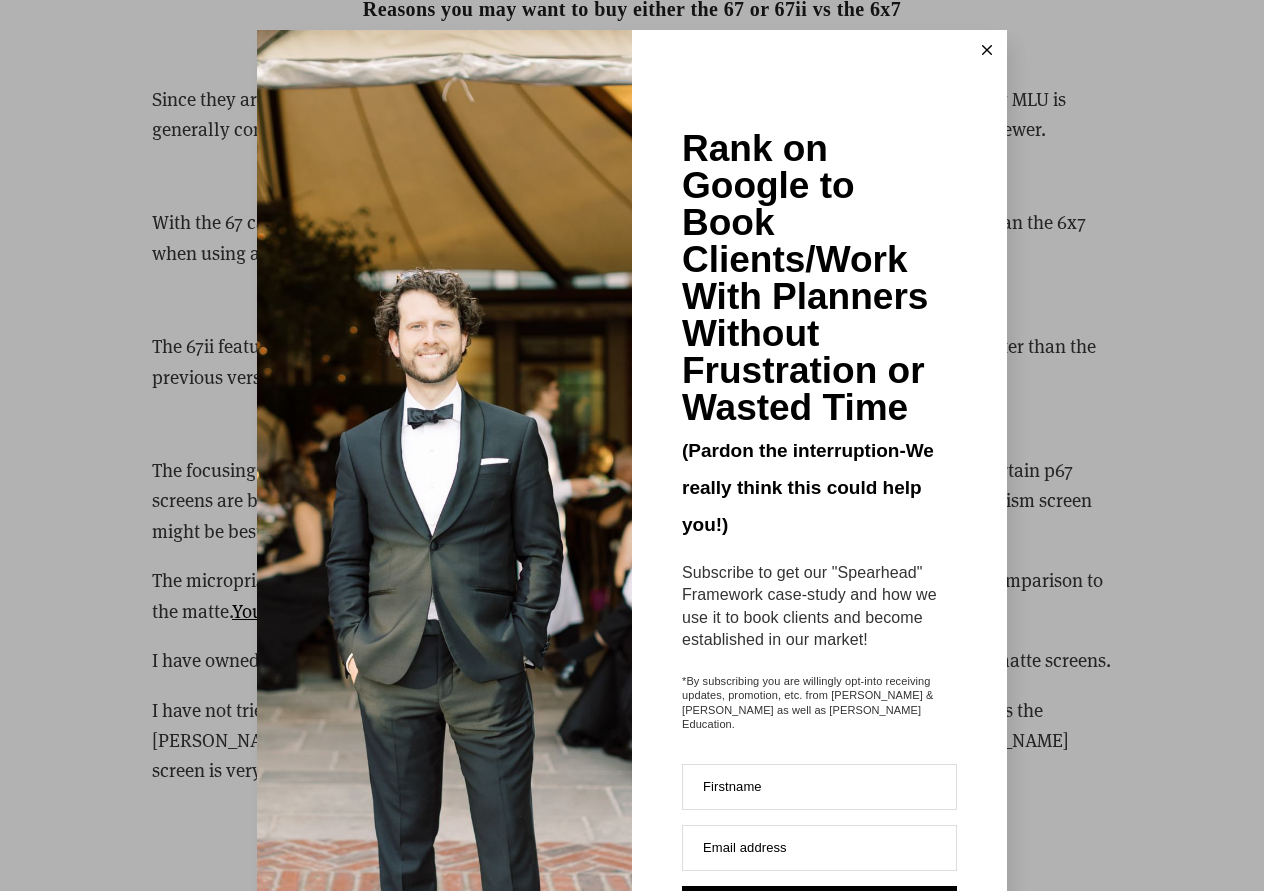click 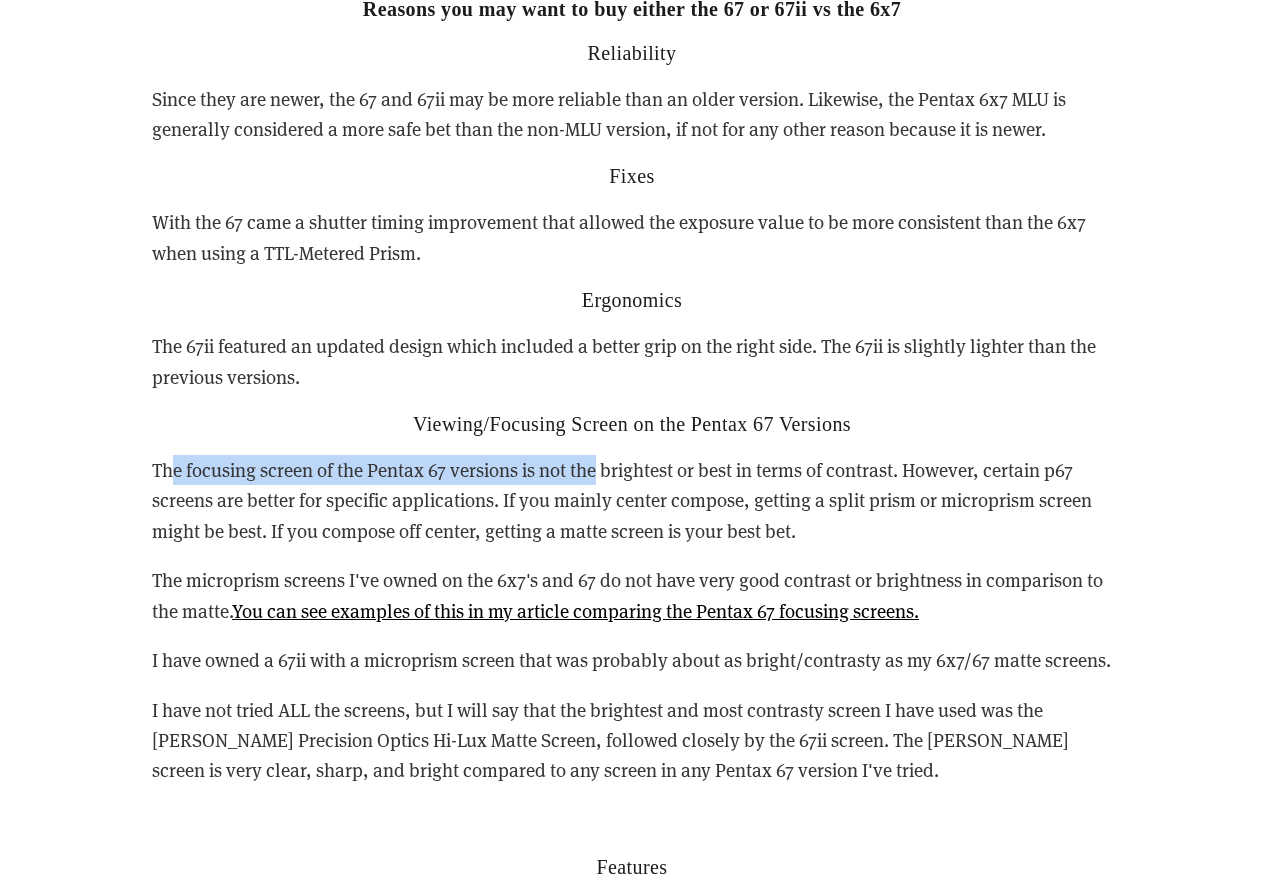 drag, startPoint x: 169, startPoint y: 446, endPoint x: 595, endPoint y: 453, distance: 426.0575 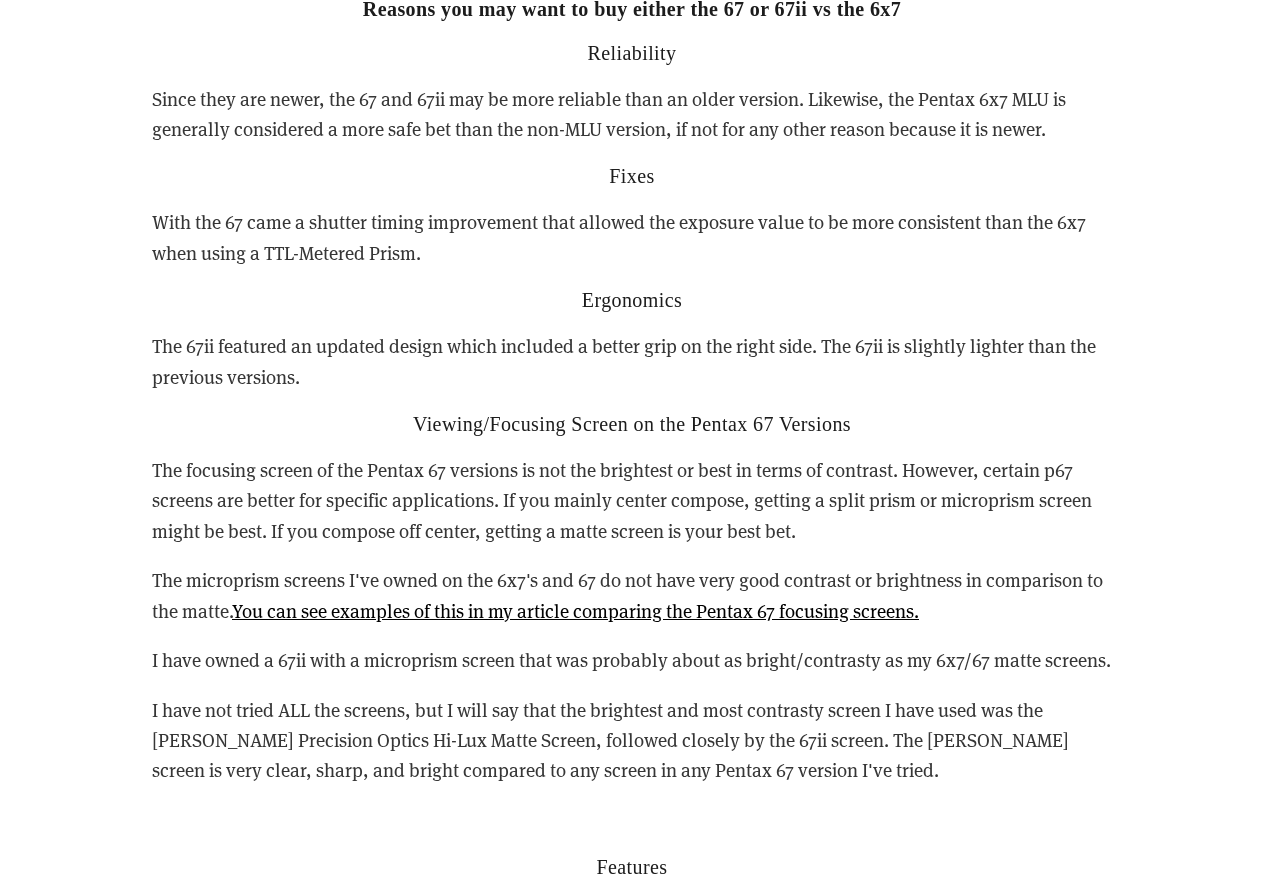 click on "The focusing screen of the Pentax 67 versions is not the brightest or best in terms of contrast. However, certain p67 screens are better for specific applications. If you mainly center compose, getting a split prism or microprism screen might be best. If you compose off center, getting a matte screen is your best bet." at bounding box center (632, 500) 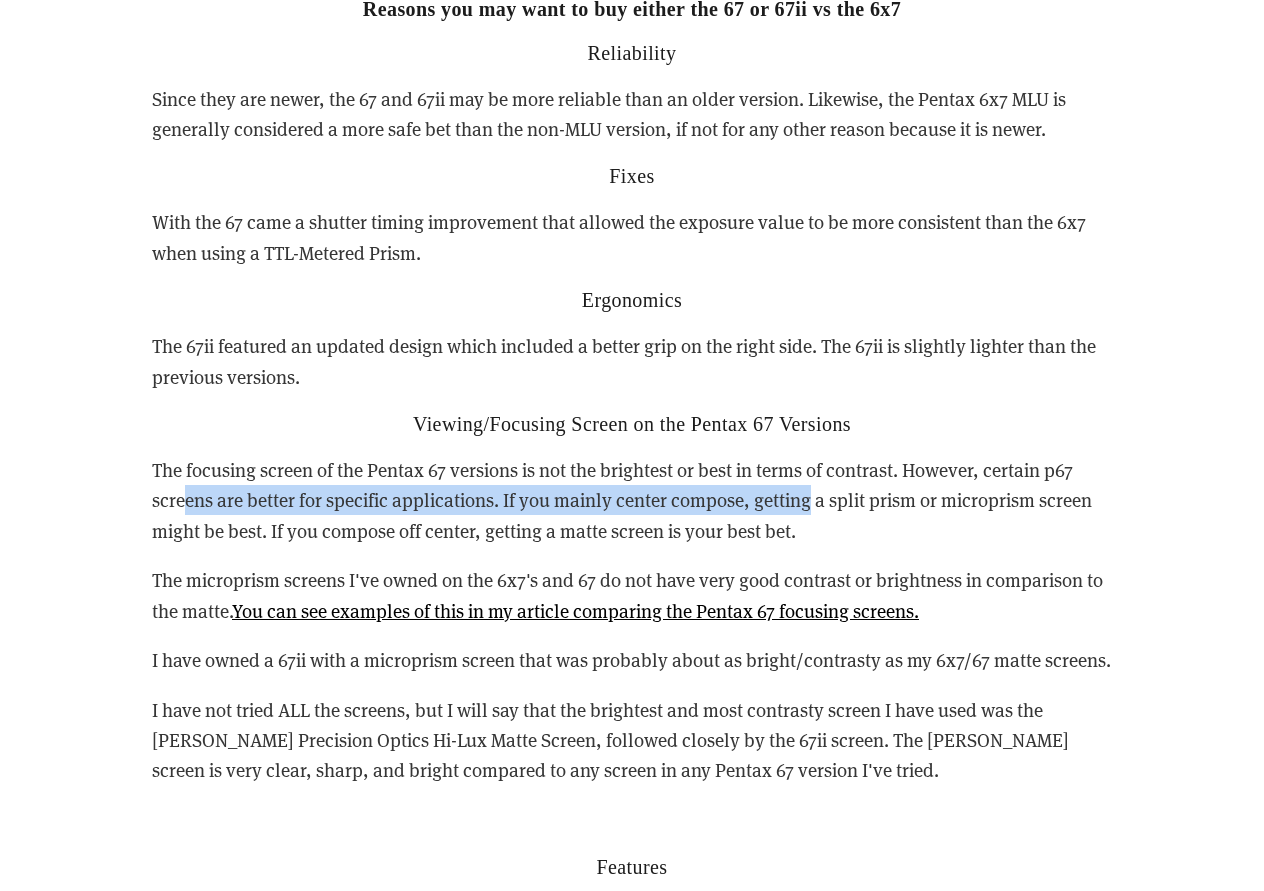 drag, startPoint x: 184, startPoint y: 475, endPoint x: 805, endPoint y: 469, distance: 621.029 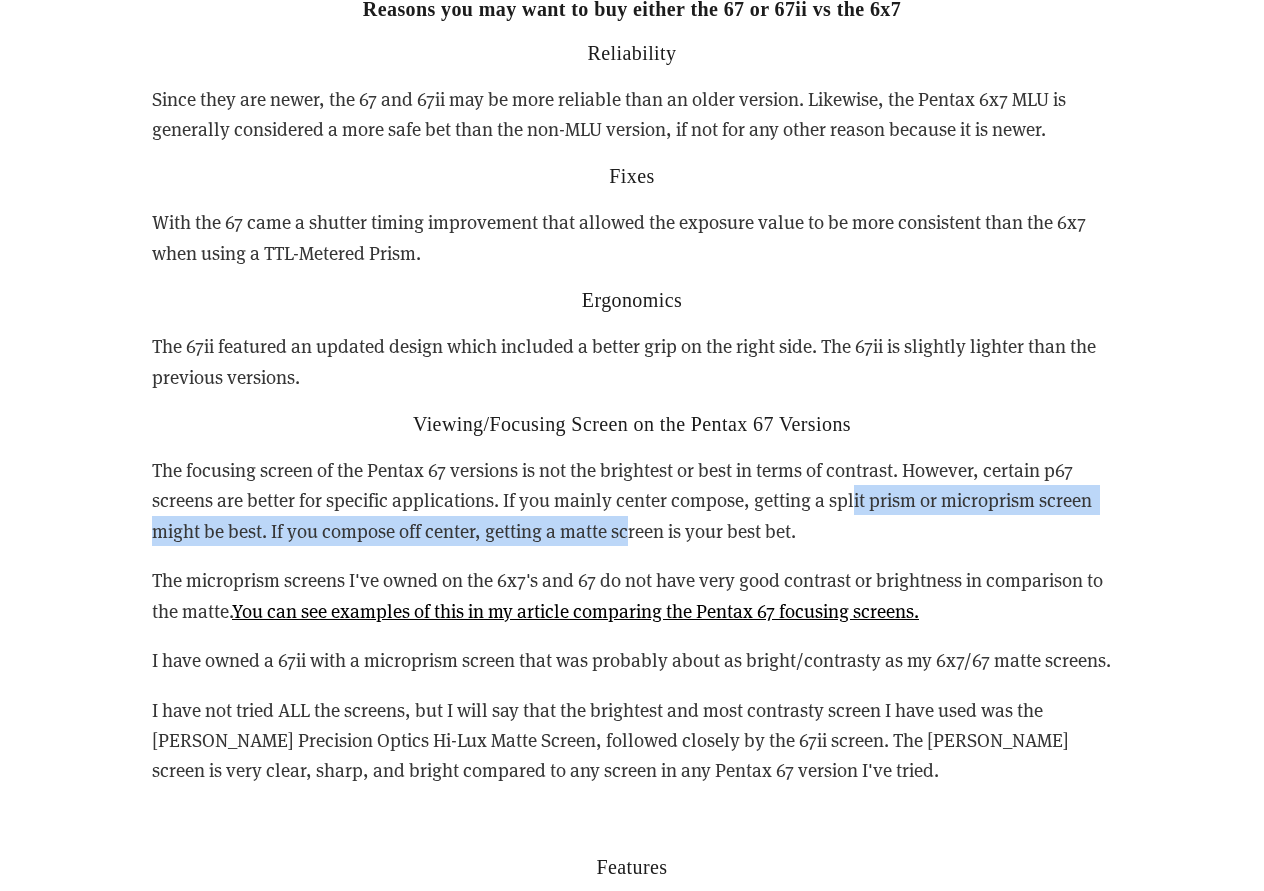 drag, startPoint x: 855, startPoint y: 473, endPoint x: 631, endPoint y: 508, distance: 226.71788 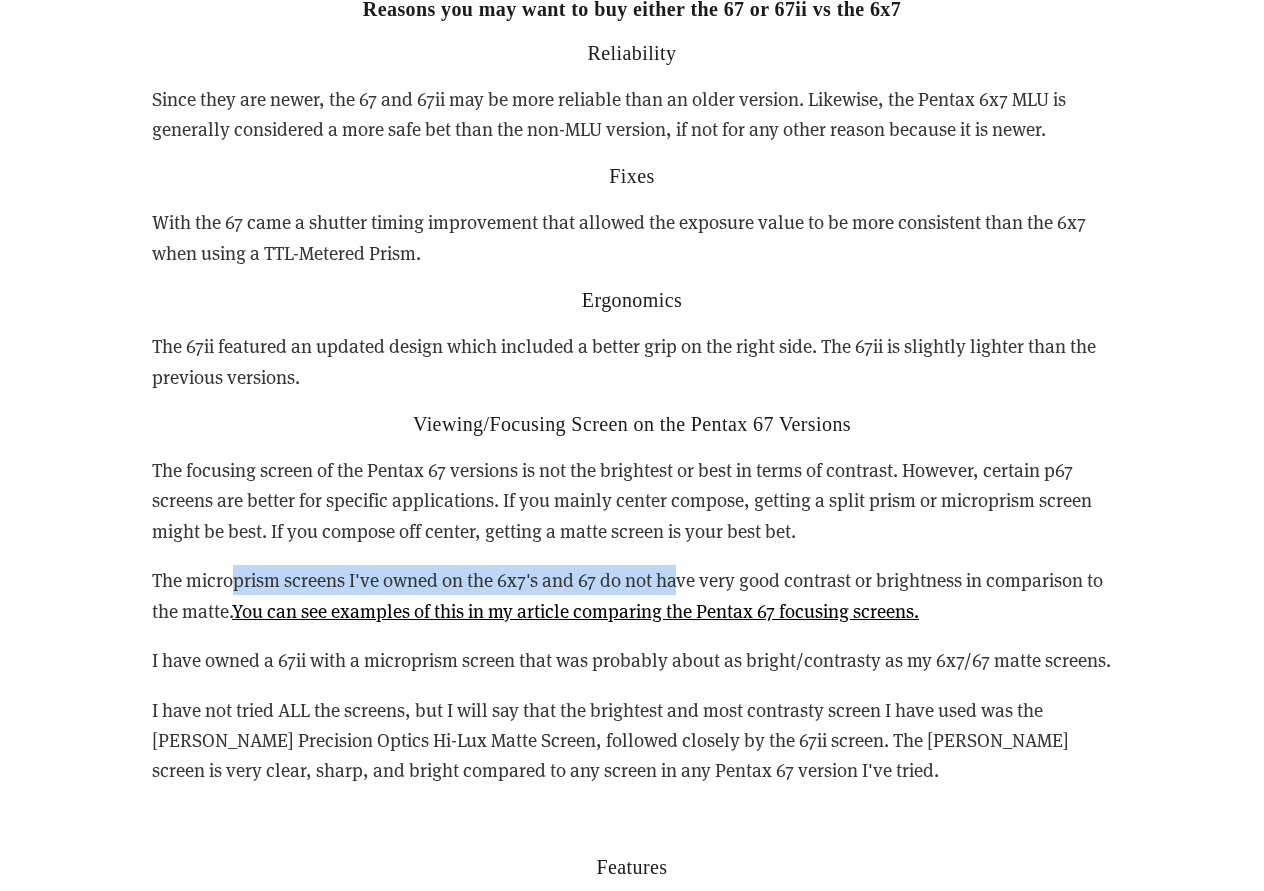 drag, startPoint x: 236, startPoint y: 540, endPoint x: 683, endPoint y: 545, distance: 447.02795 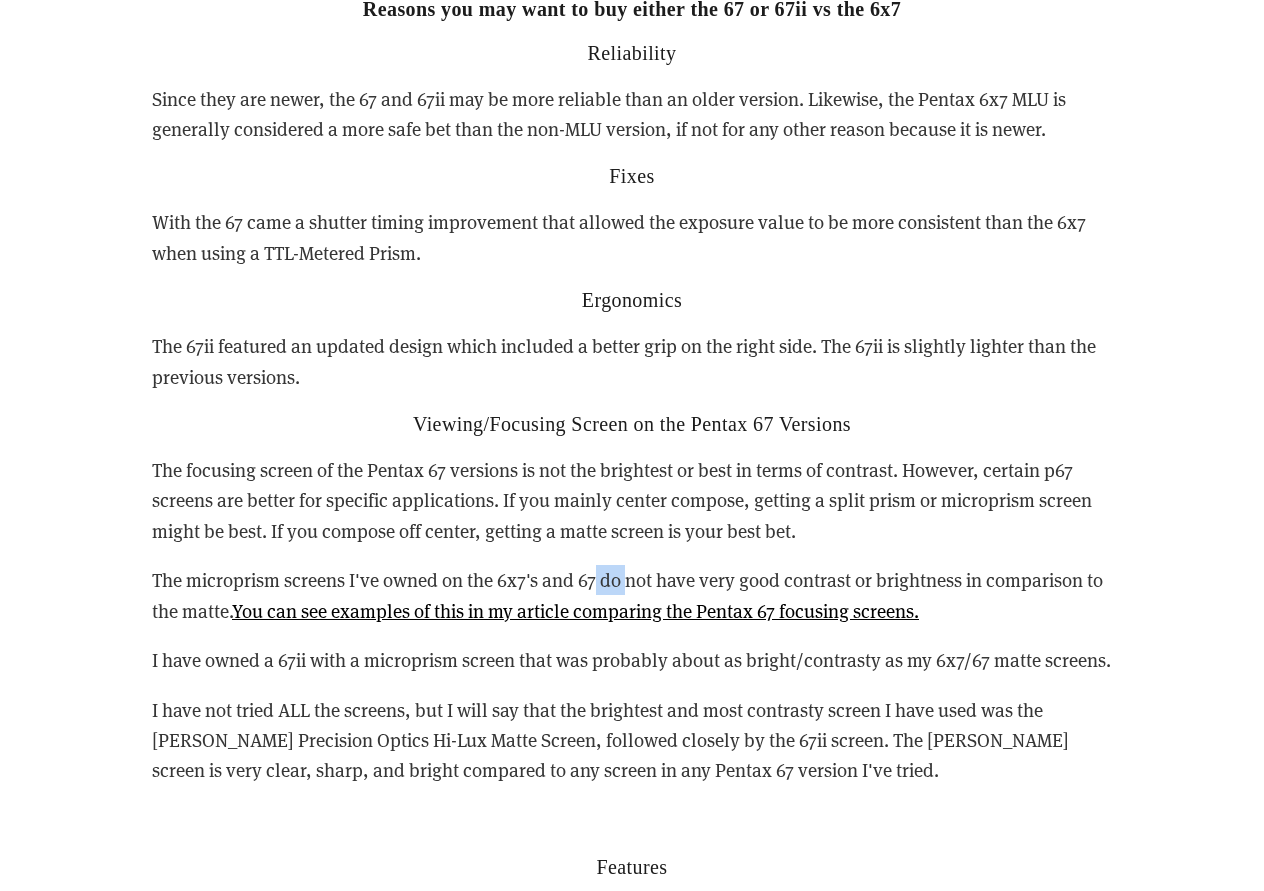 drag, startPoint x: 599, startPoint y: 547, endPoint x: 633, endPoint y: 549, distance: 34.058773 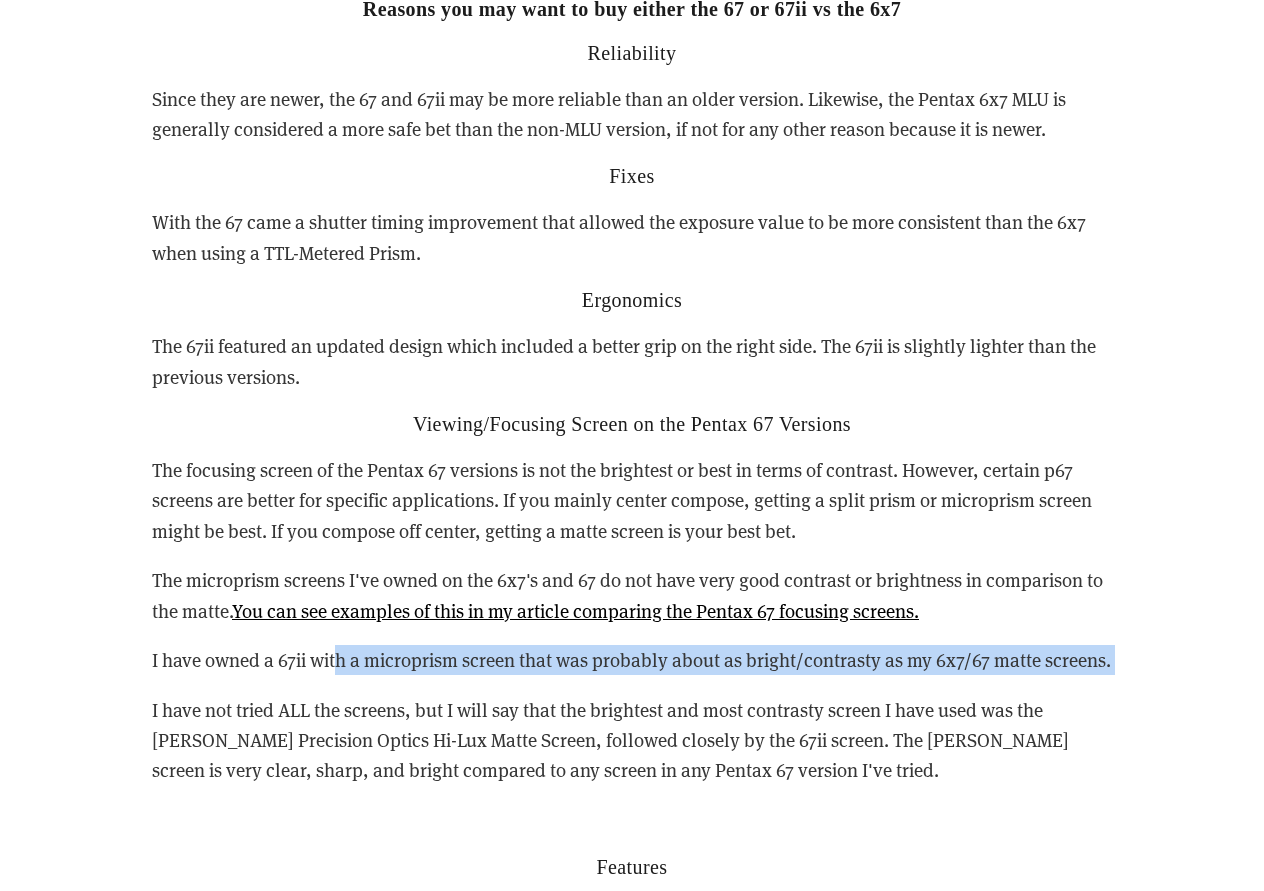 drag, startPoint x: 339, startPoint y: 628, endPoint x: 575, endPoint y: 658, distance: 237.89914 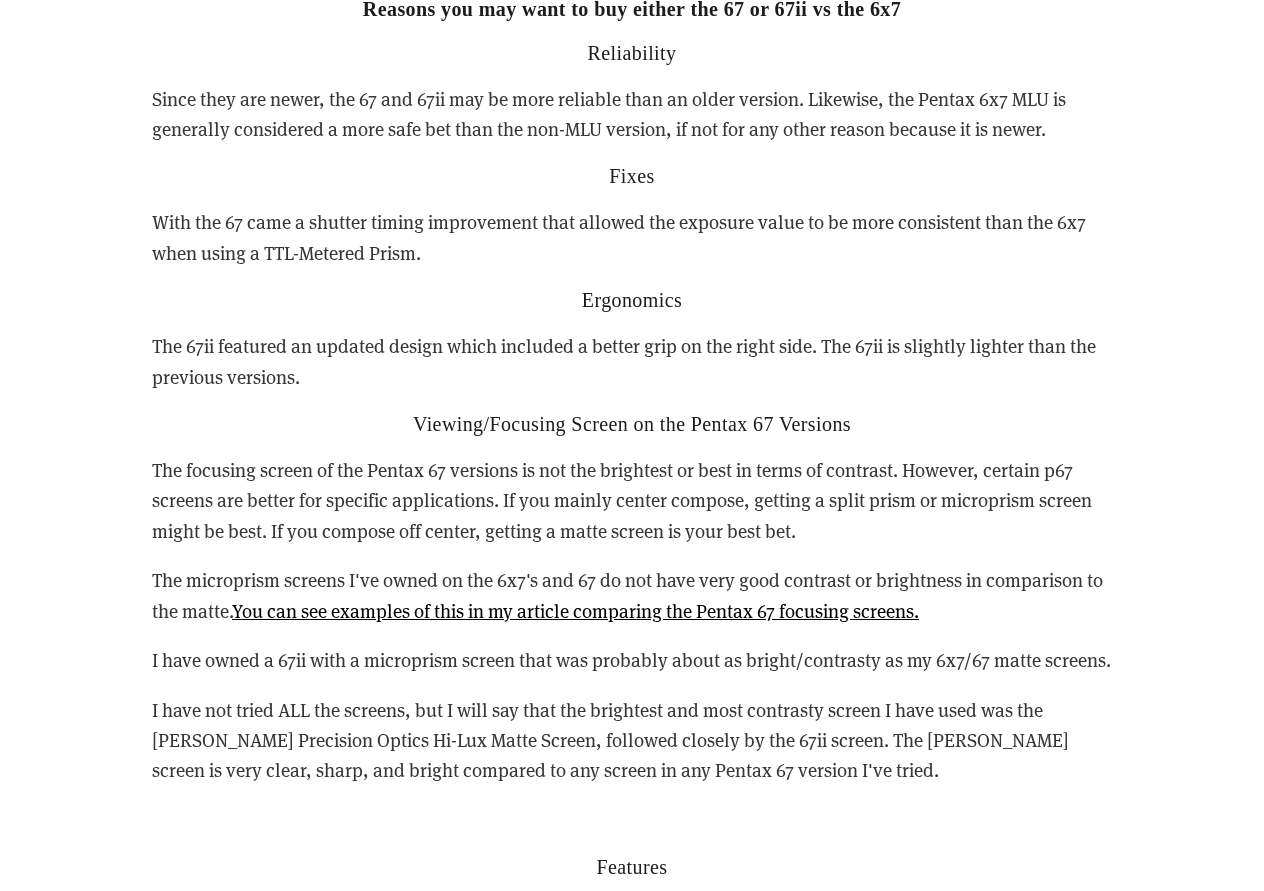 click on "Reasons you may want to buy either the 67 or 67ii vs the 6x7 Reliability Since they are newer, the 67 and 67ii may be more reliable than an older version. Likewise, the Pentax 6x7 MLU is generally considered a more safe bet than the non-MLU version, if not for any other reason because it is newer.  Fixes With the 67 came a shutter timing improvement that allowed the exposure value to be more consistent than the 6x7 when using a TTL-Metered Prism. Ergonomics The 67ii featured an updated design which included a better grip on the right side. The 67ii is slightly lighter than the previous versions.  Viewing/Focusing Screen on the Pentax 67 Versions The focusing screen of the Pentax 67 versions is not the brightest or best in terms of contrast. However, certain p67 screens are better for specific applications. If you mainly center compose, getting a split prism or microprism screen might be best. If you compose off center, getting a matte screen is your best bet.   Features Possible Issues with the 67ii" at bounding box center [632, 937] 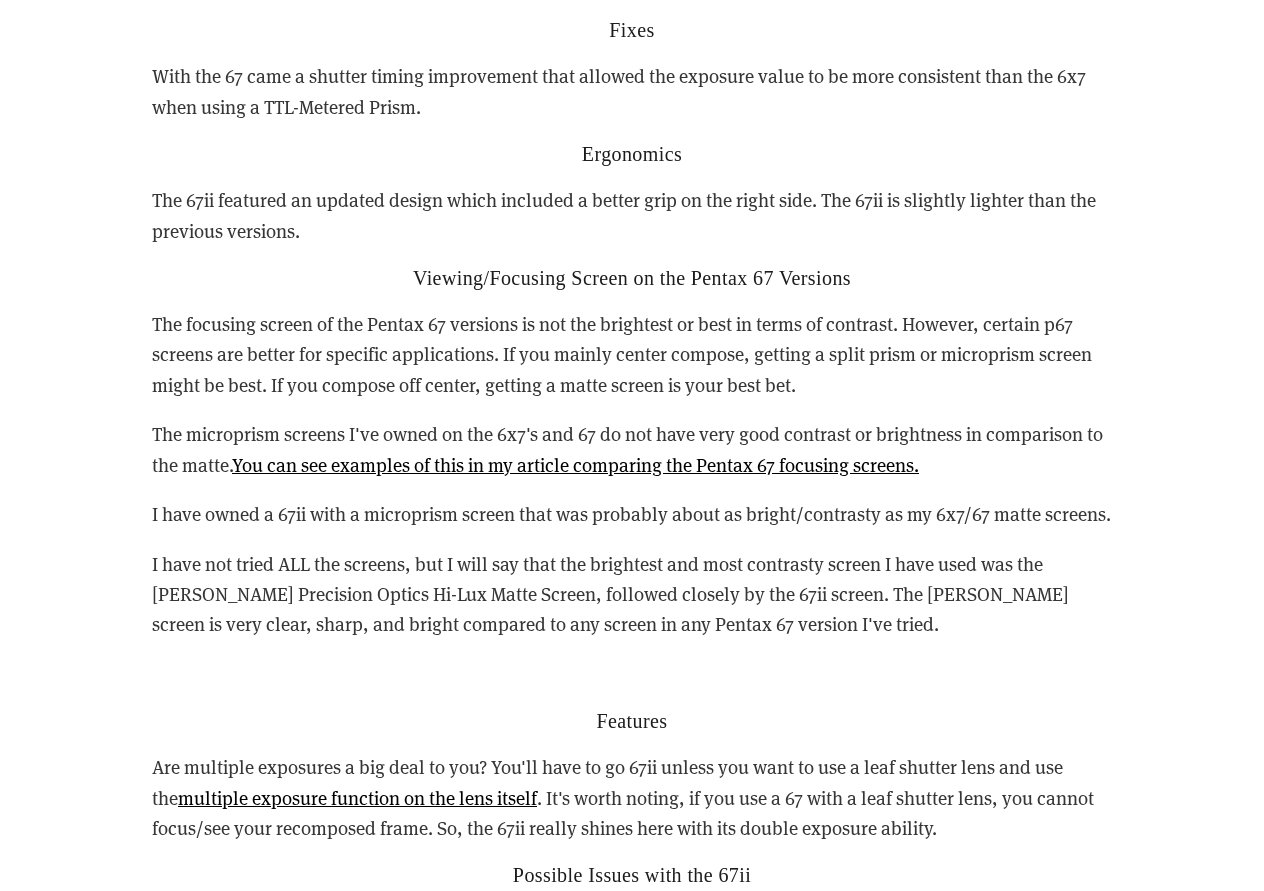 scroll, scrollTop: 5762, scrollLeft: 0, axis: vertical 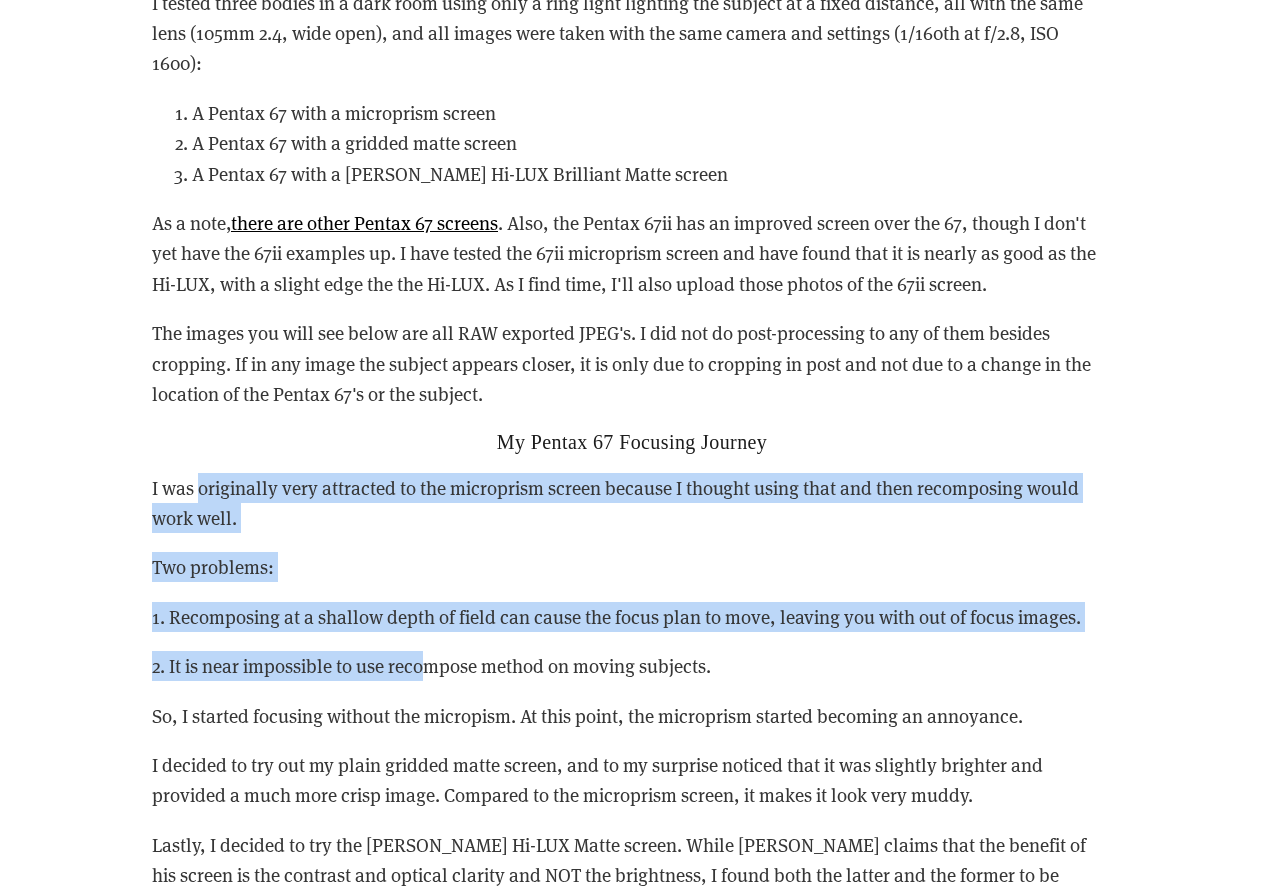 drag, startPoint x: 201, startPoint y: 490, endPoint x: 427, endPoint y: 668, distance: 287.6804 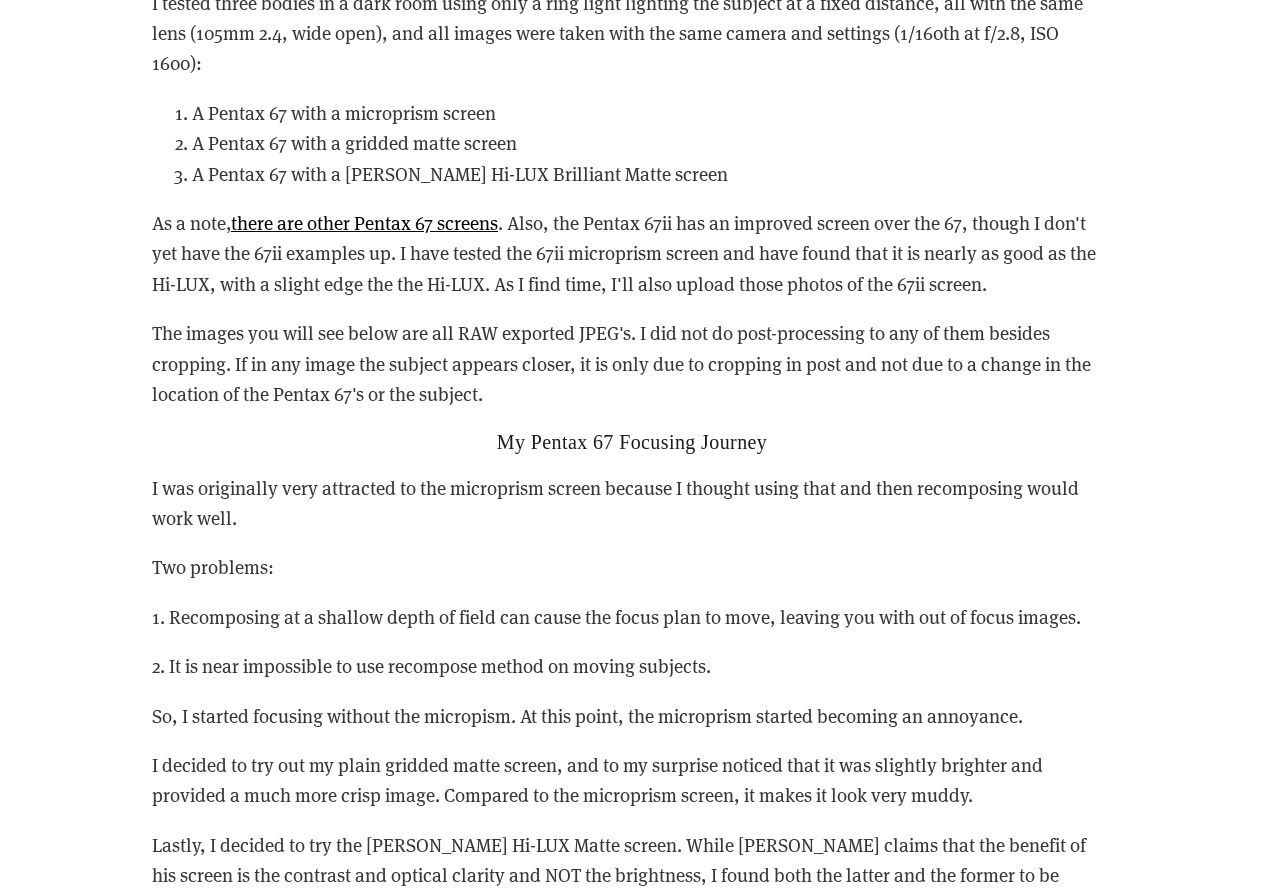 drag, startPoint x: 418, startPoint y: 626, endPoint x: 743, endPoint y: 651, distance: 325.9601 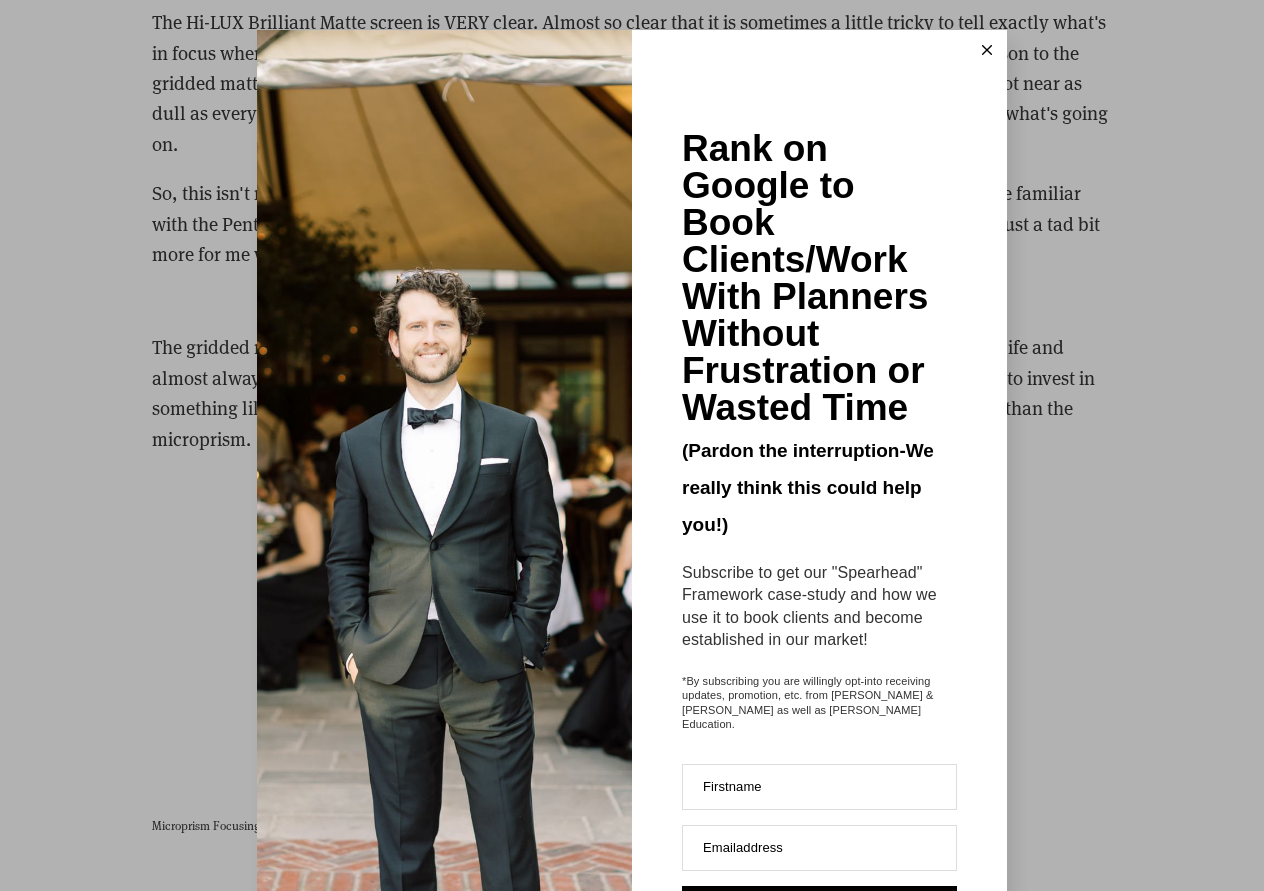 scroll, scrollTop: 3930, scrollLeft: 0, axis: vertical 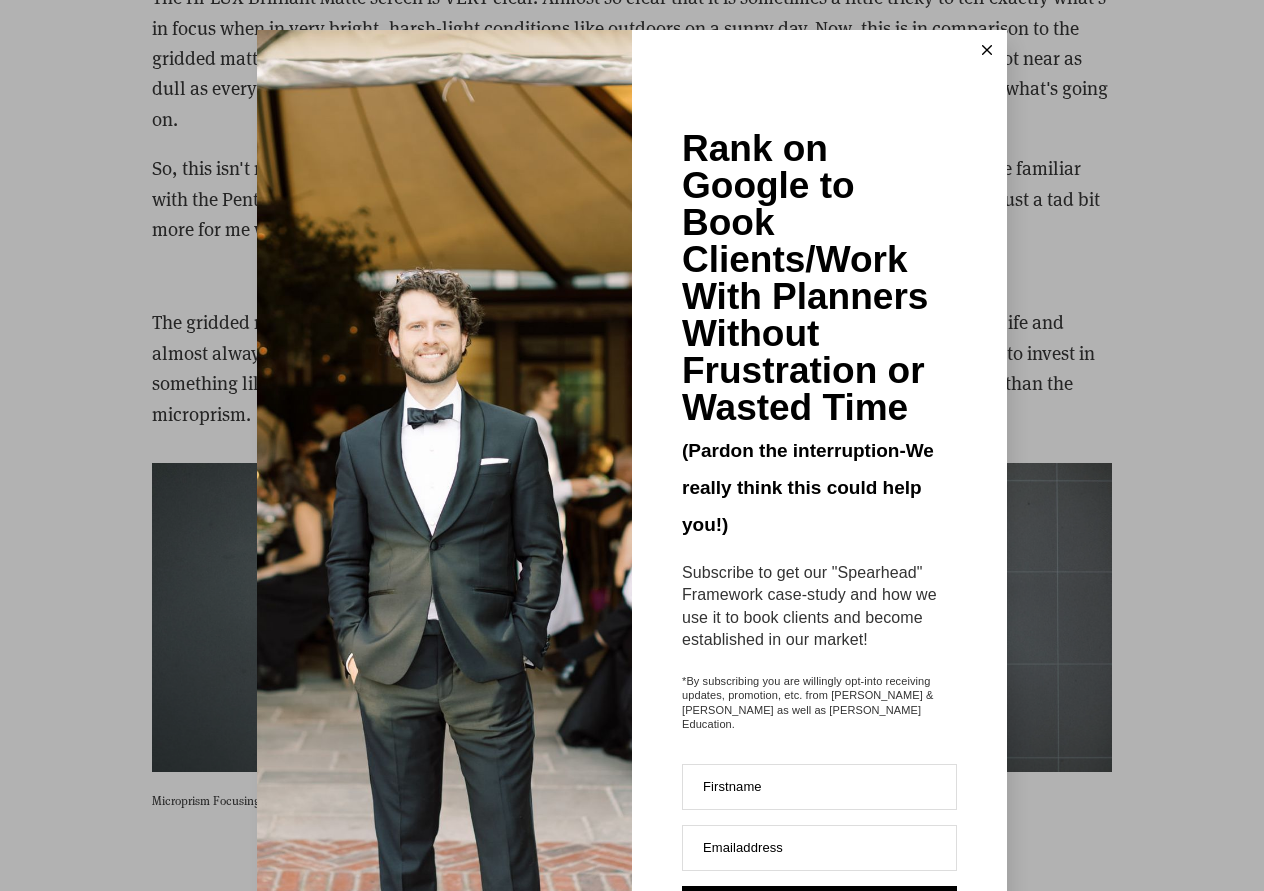 click at bounding box center (987, 50) 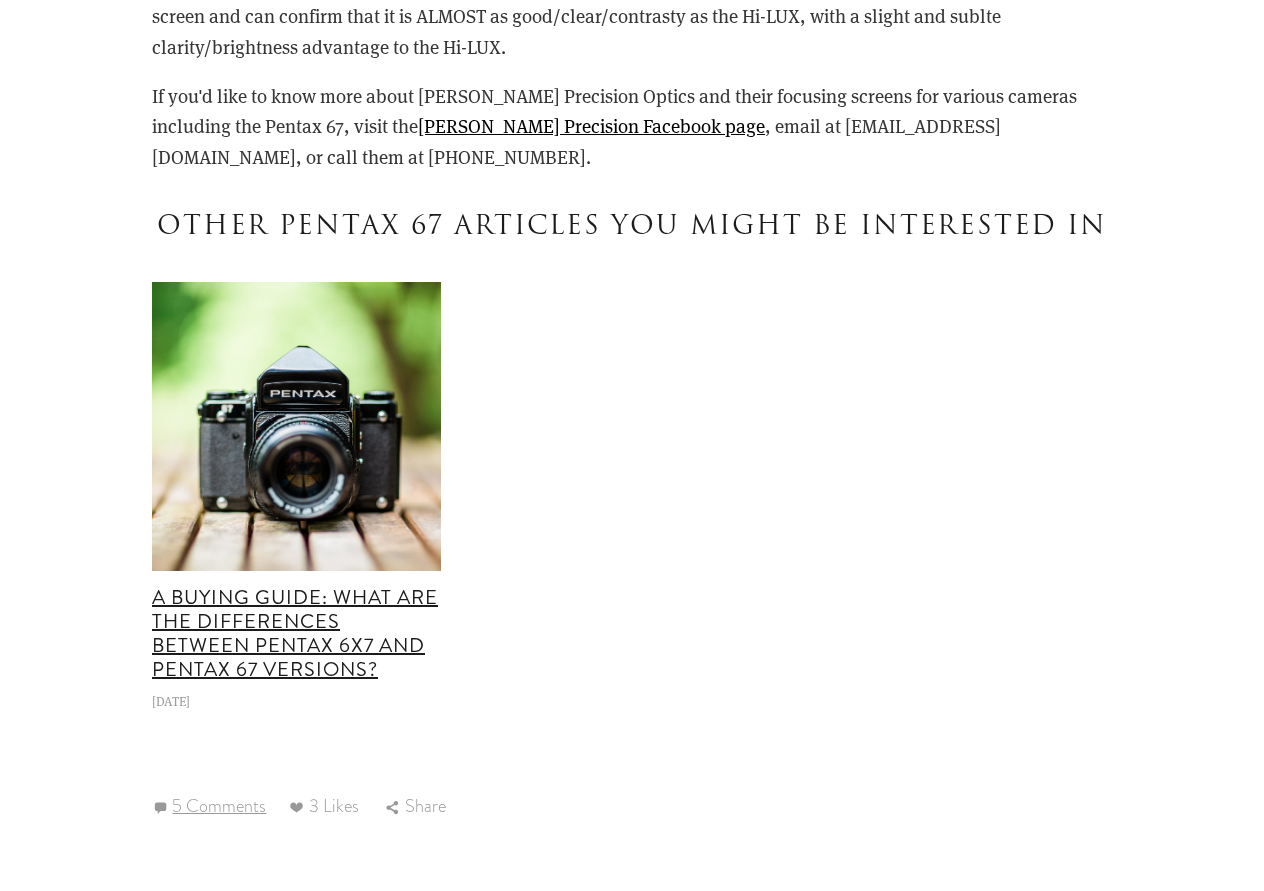 scroll, scrollTop: 5083, scrollLeft: 0, axis: vertical 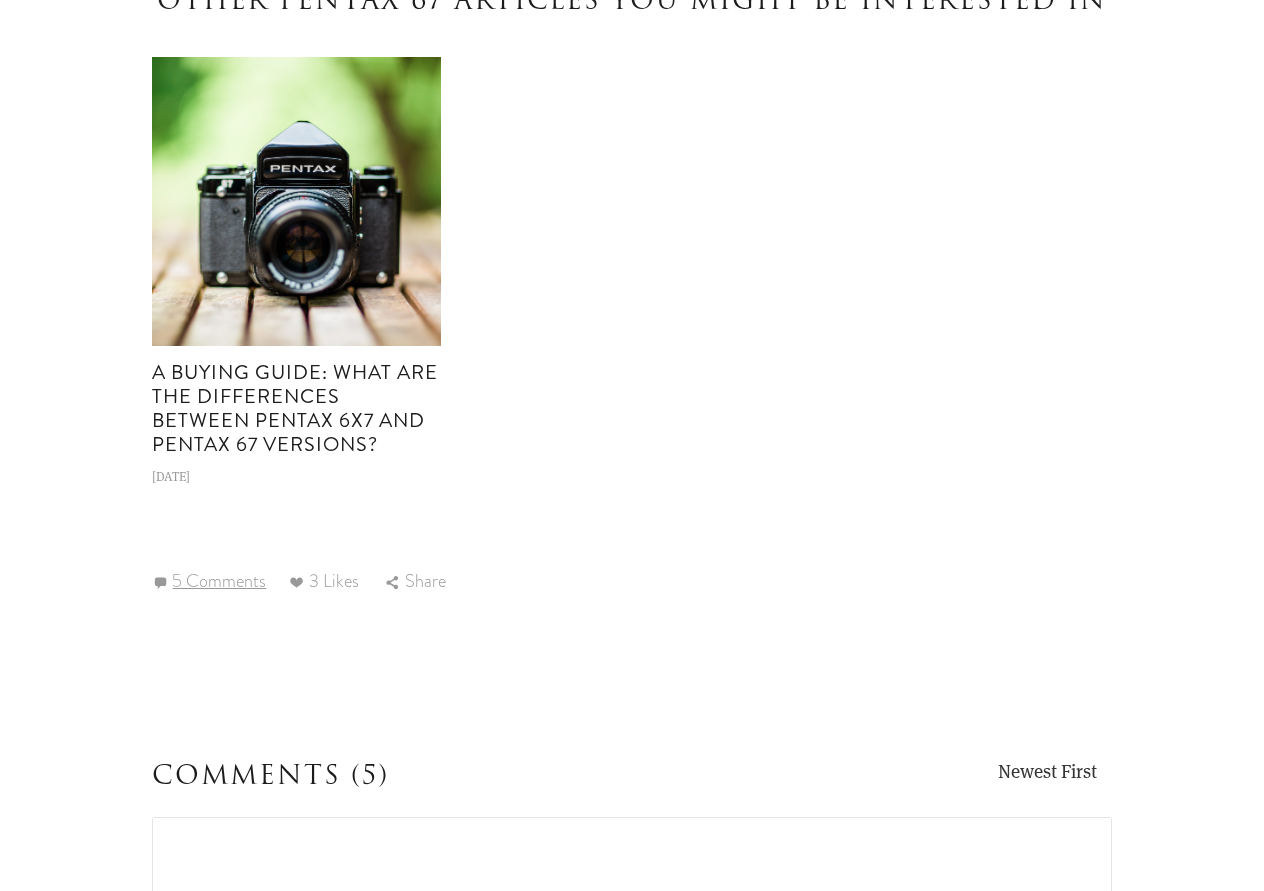 click on "A Buying Guide: What are the Differences Between Pentax 6x7 and Pentax 67 Versions?" at bounding box center [295, 408] 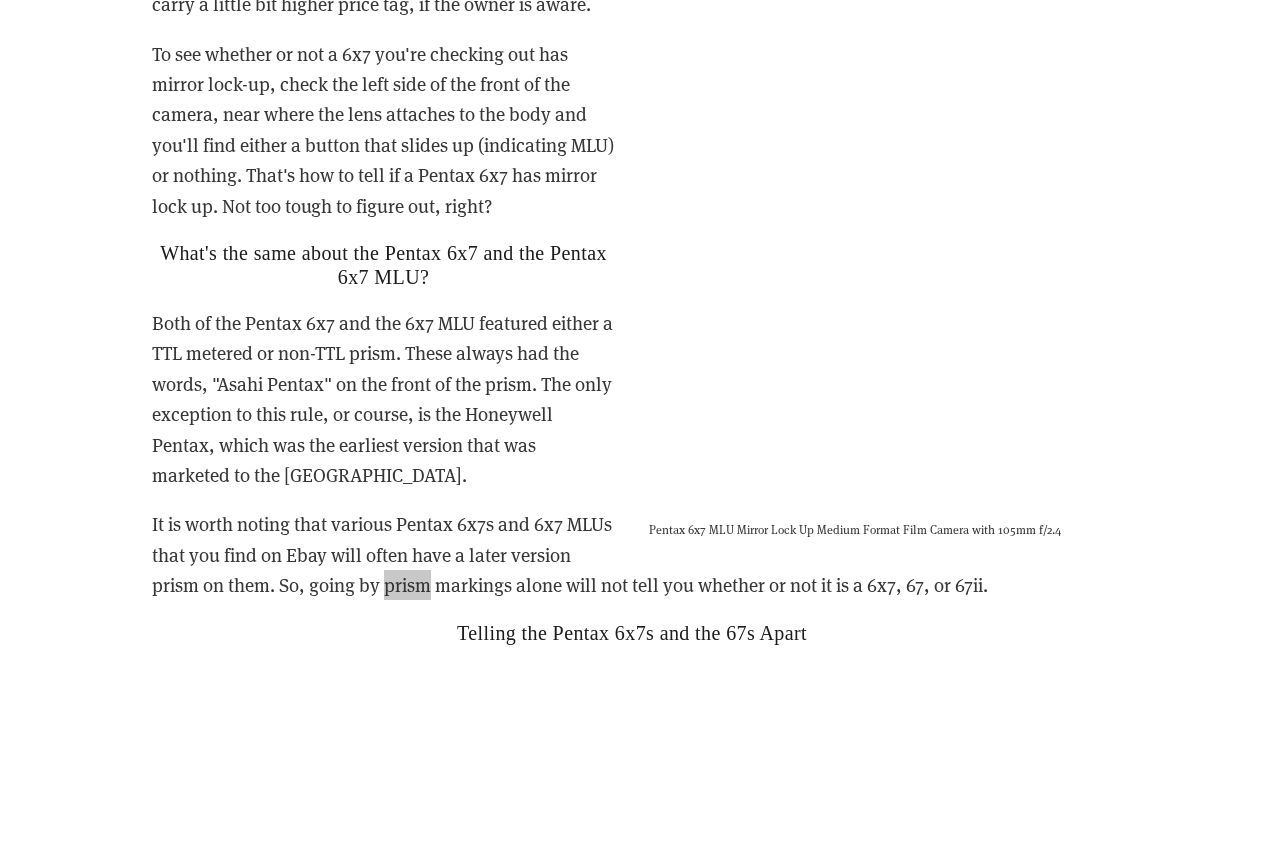 scroll, scrollTop: 3991, scrollLeft: 0, axis: vertical 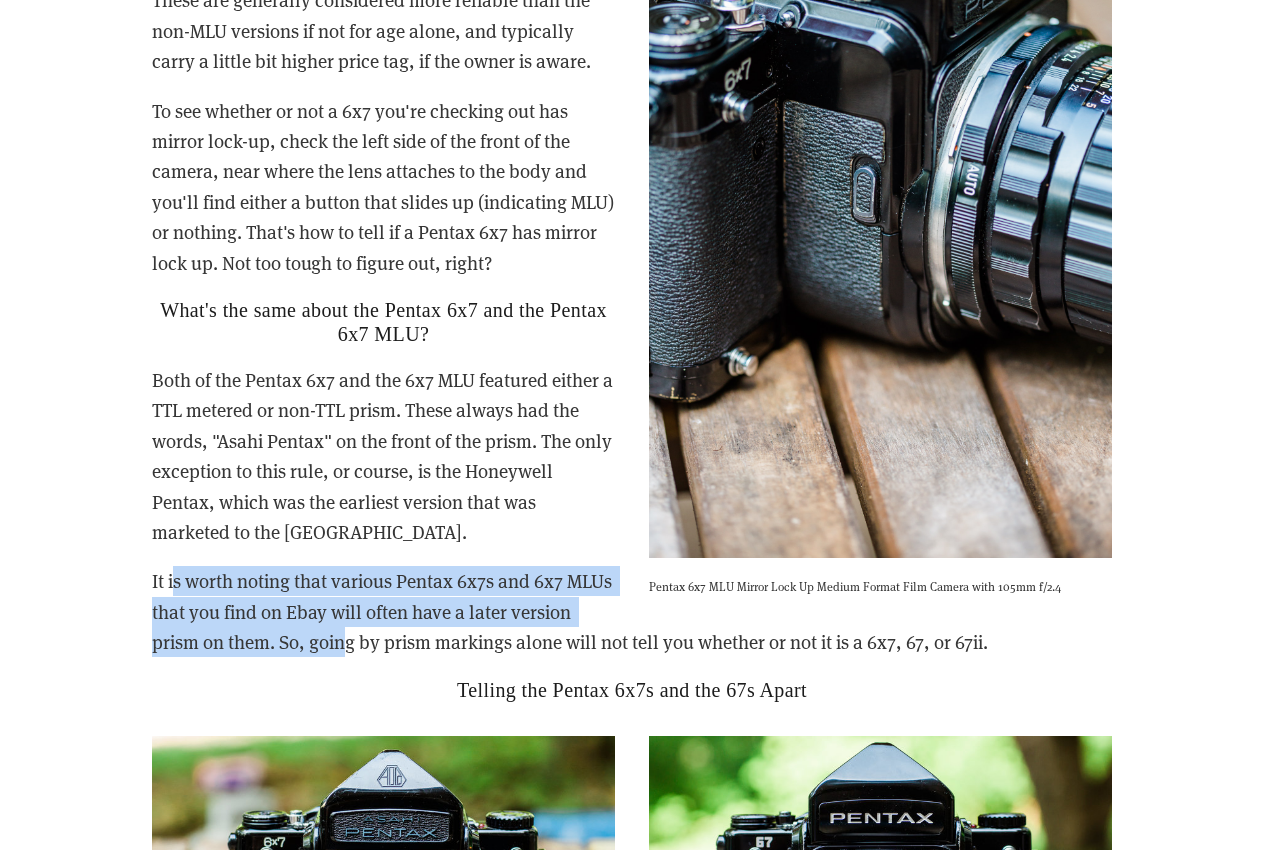drag, startPoint x: 177, startPoint y: 551, endPoint x: 408, endPoint y: 613, distance: 239.17567 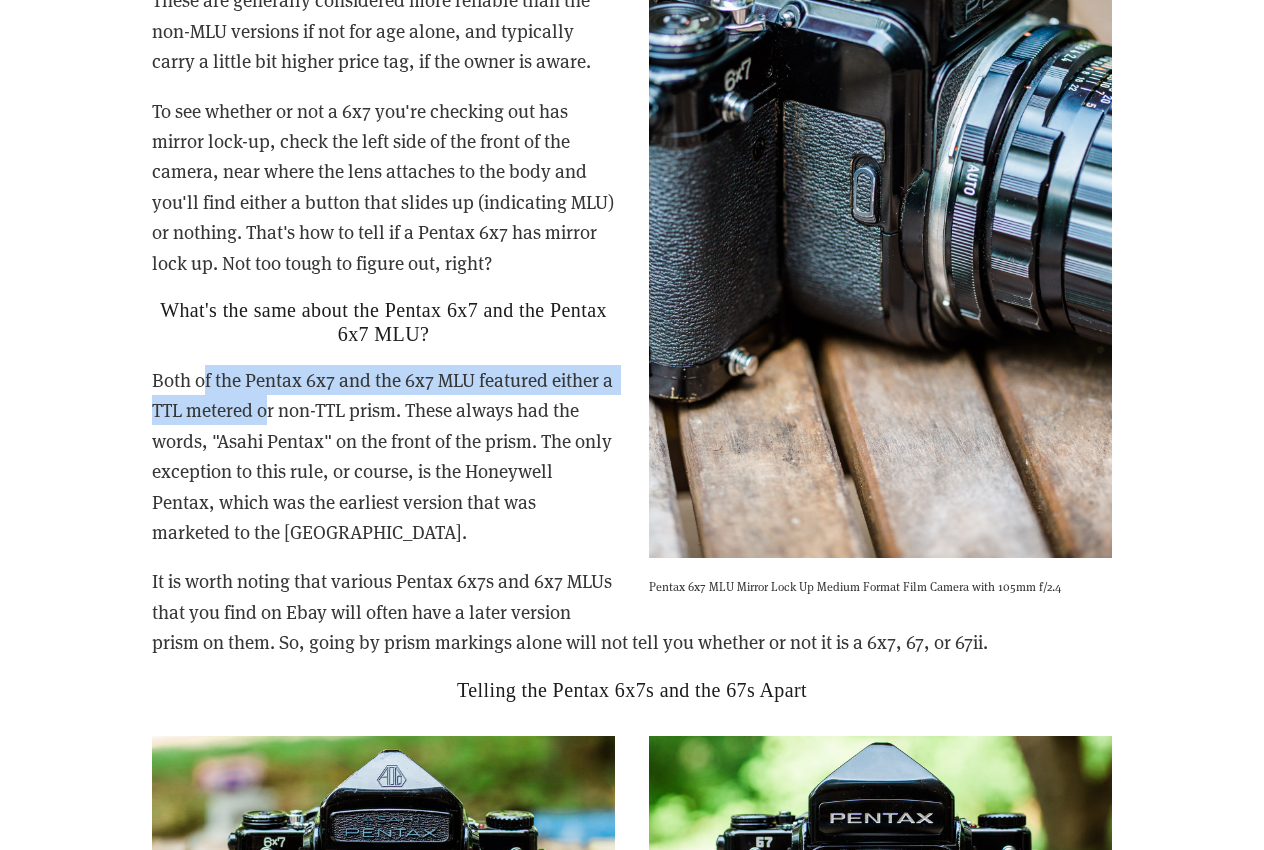 drag, startPoint x: 208, startPoint y: 345, endPoint x: 283, endPoint y: 389, distance: 86.95401 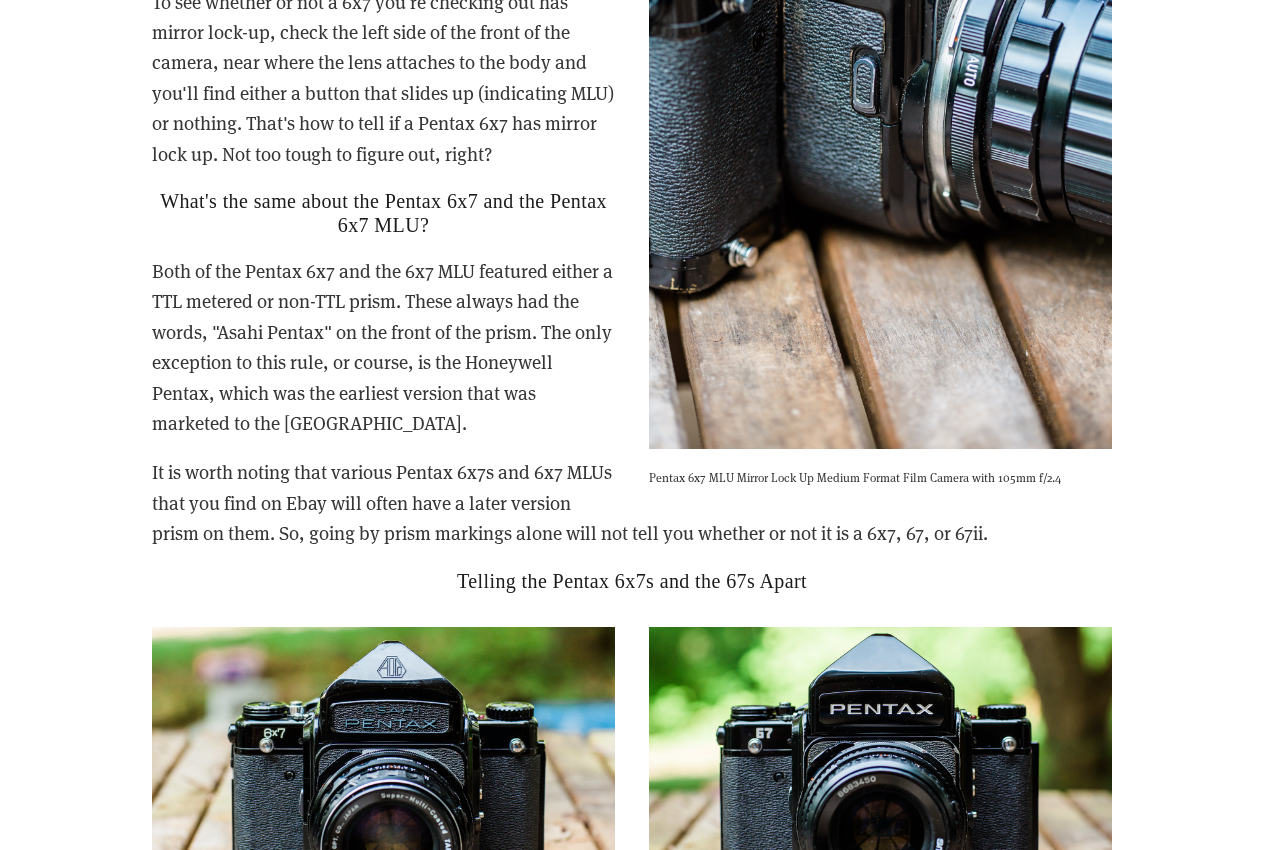 scroll, scrollTop: 4109, scrollLeft: 0, axis: vertical 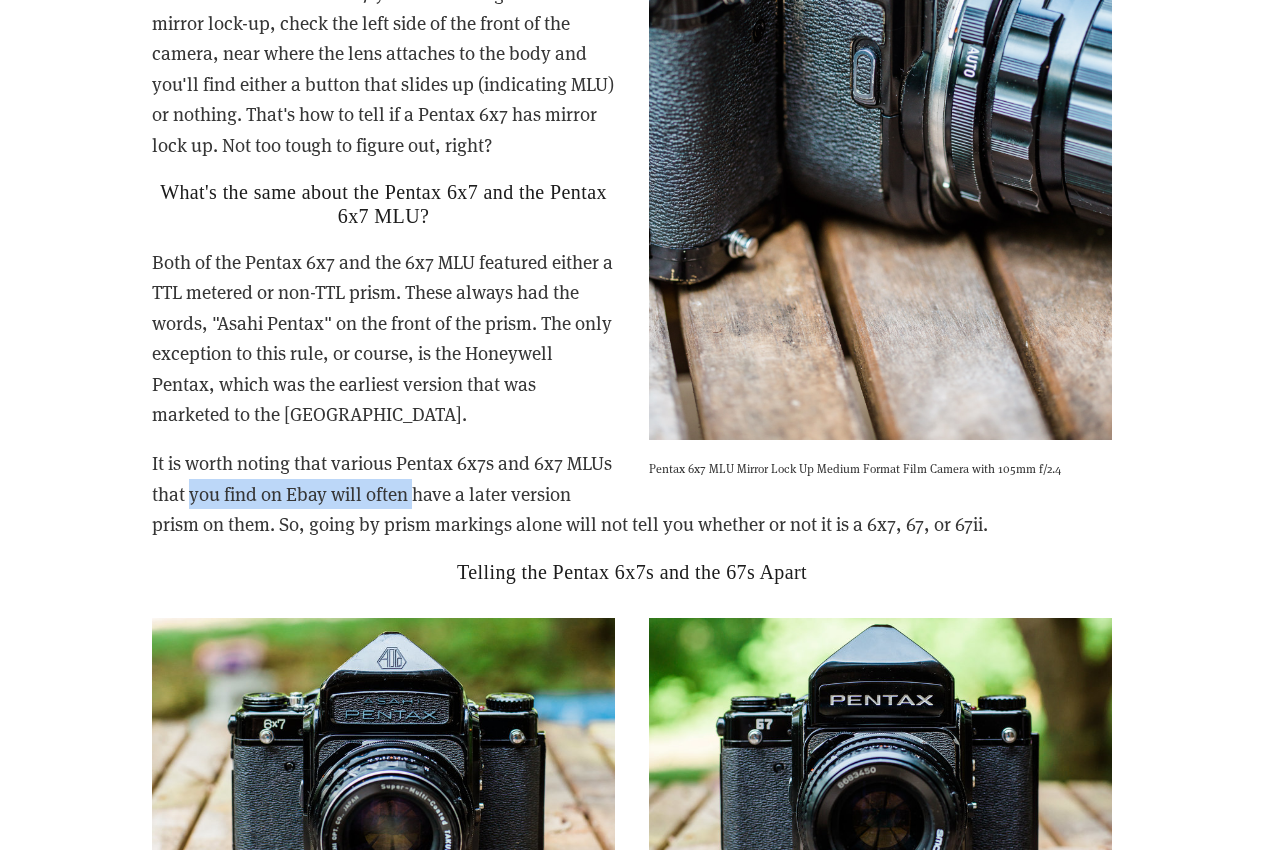 drag, startPoint x: 238, startPoint y: 451, endPoint x: 476, endPoint y: 485, distance: 240.4163 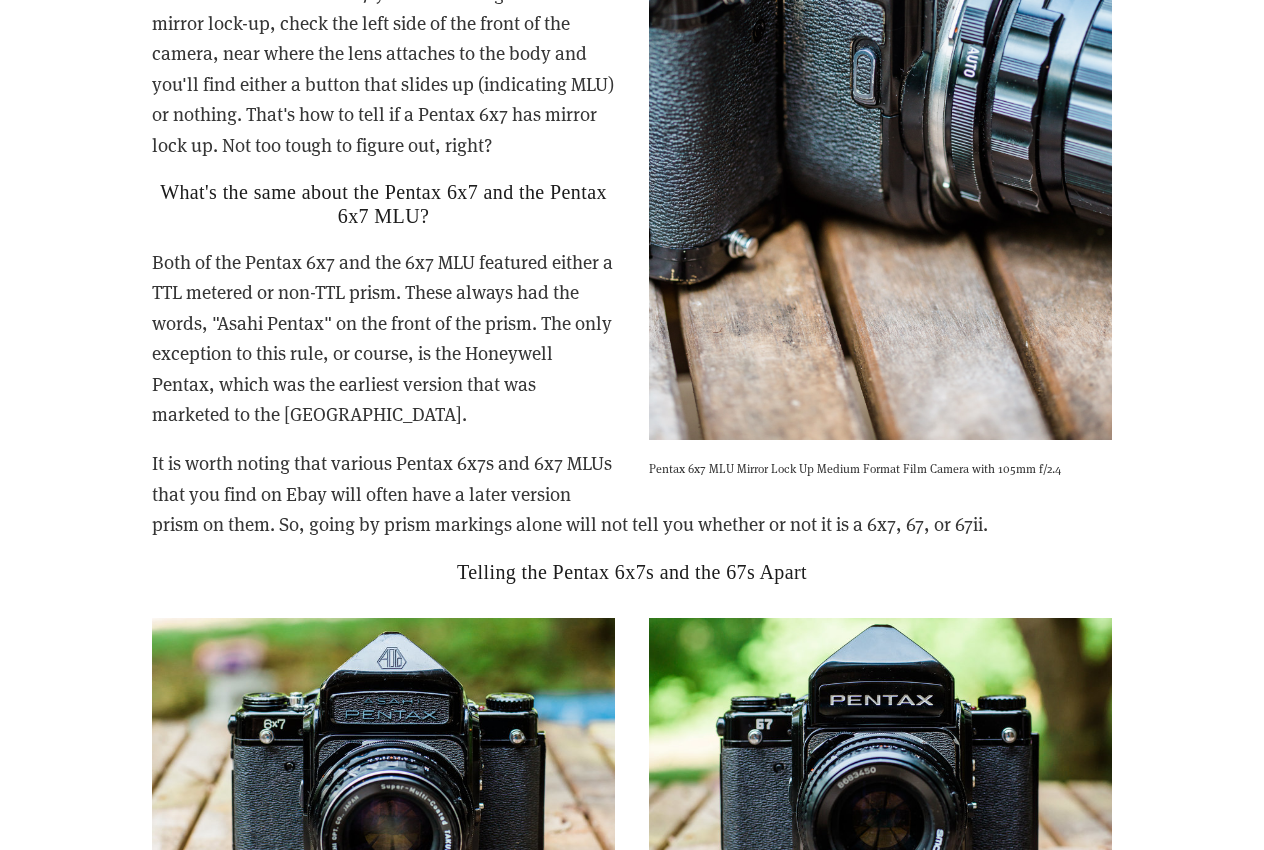 click on "It is worth noting that various Pentax 6x7s and 6x7 MLUs that you find on Ebay will often have a later version prism on them. So, going by prism markings alone will not tell you whether or not it is a 6x7, 67, or 67ii." at bounding box center (632, 493) 